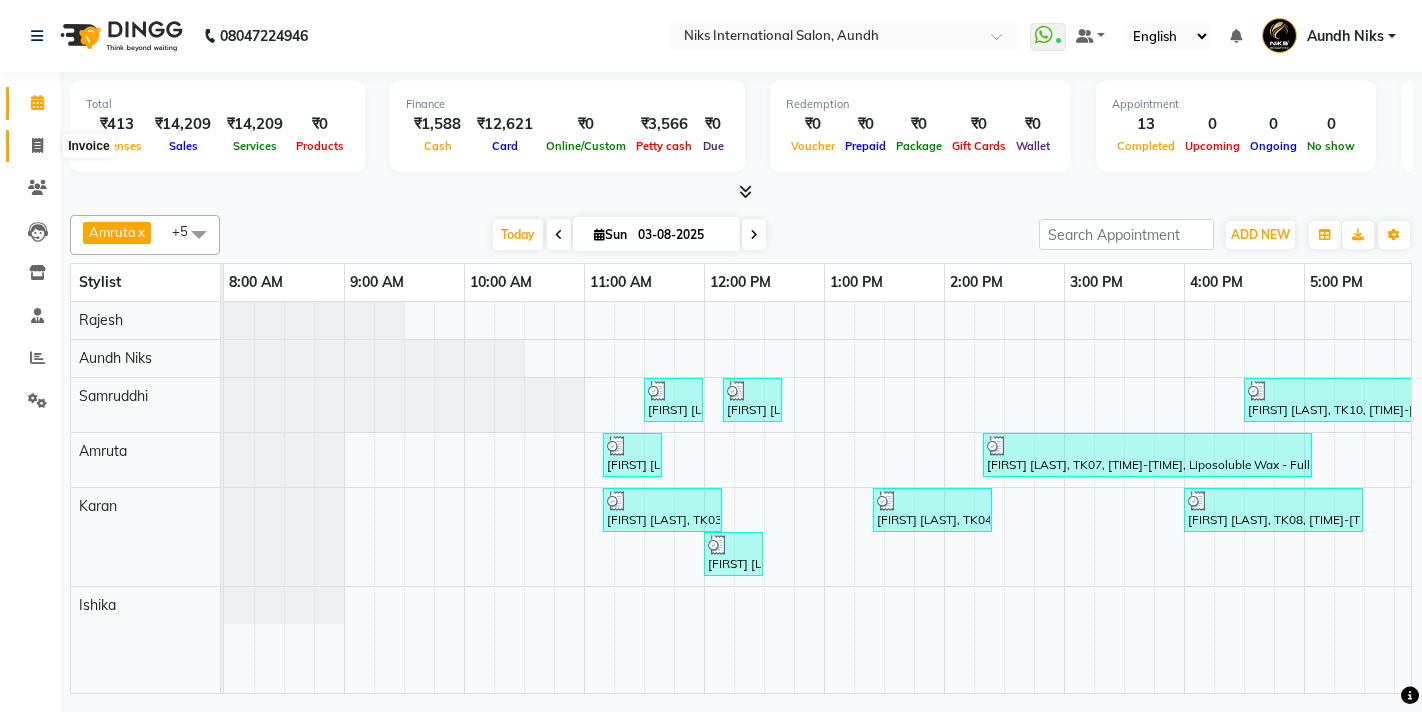 scroll, scrollTop: 0, scrollLeft: 0, axis: both 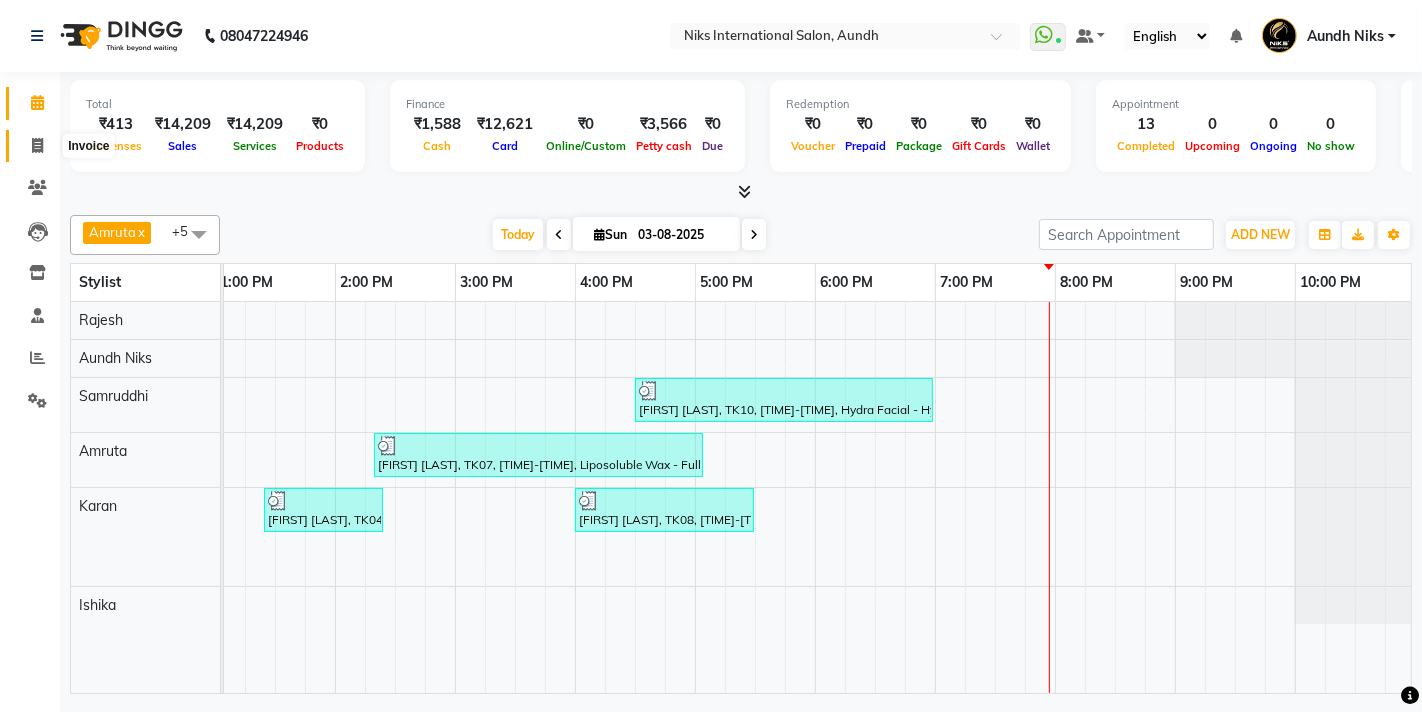 click 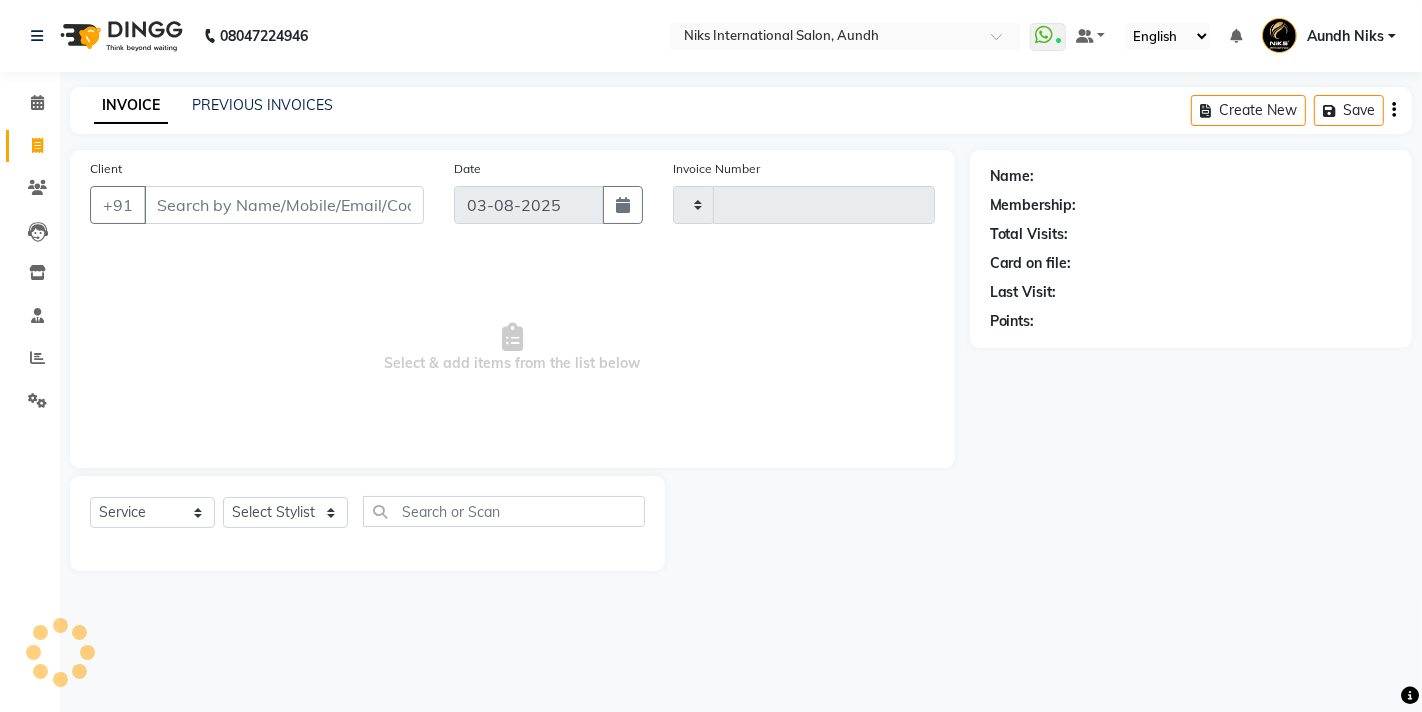 type on "1611" 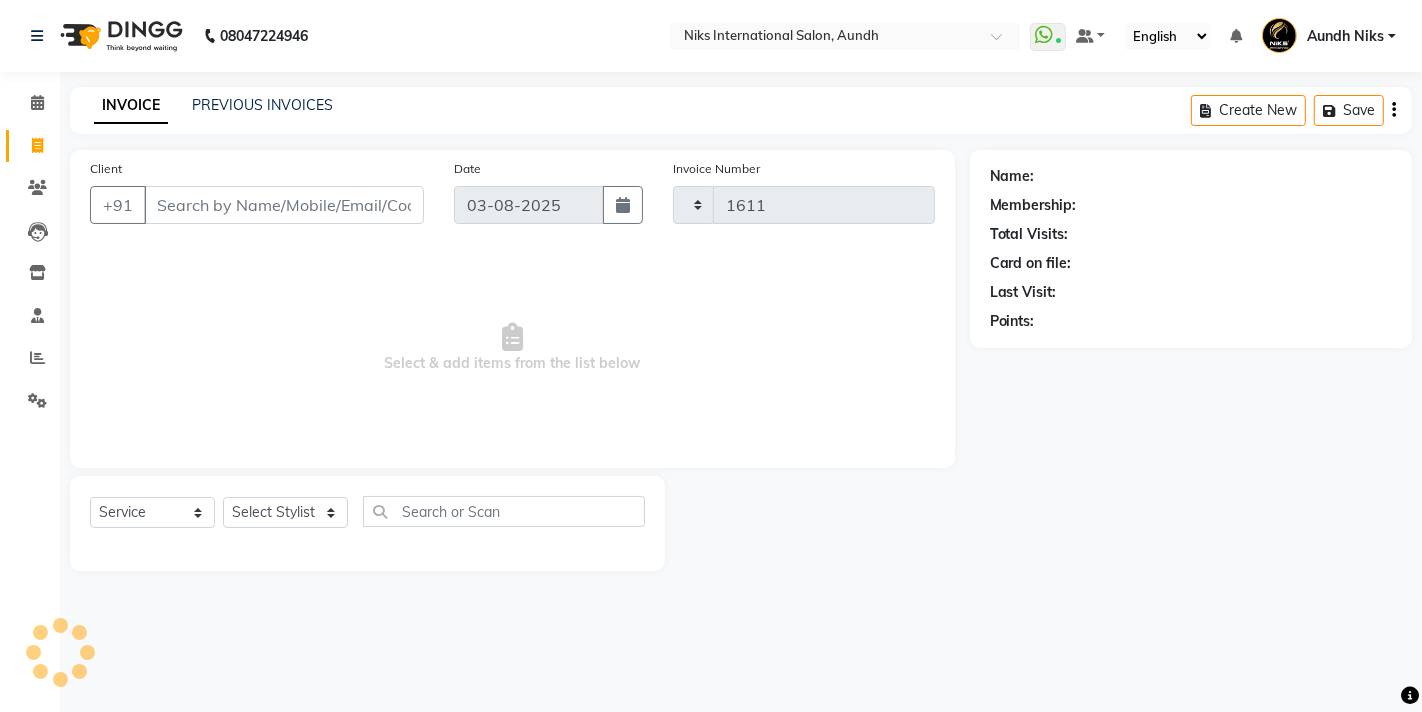 select on "6" 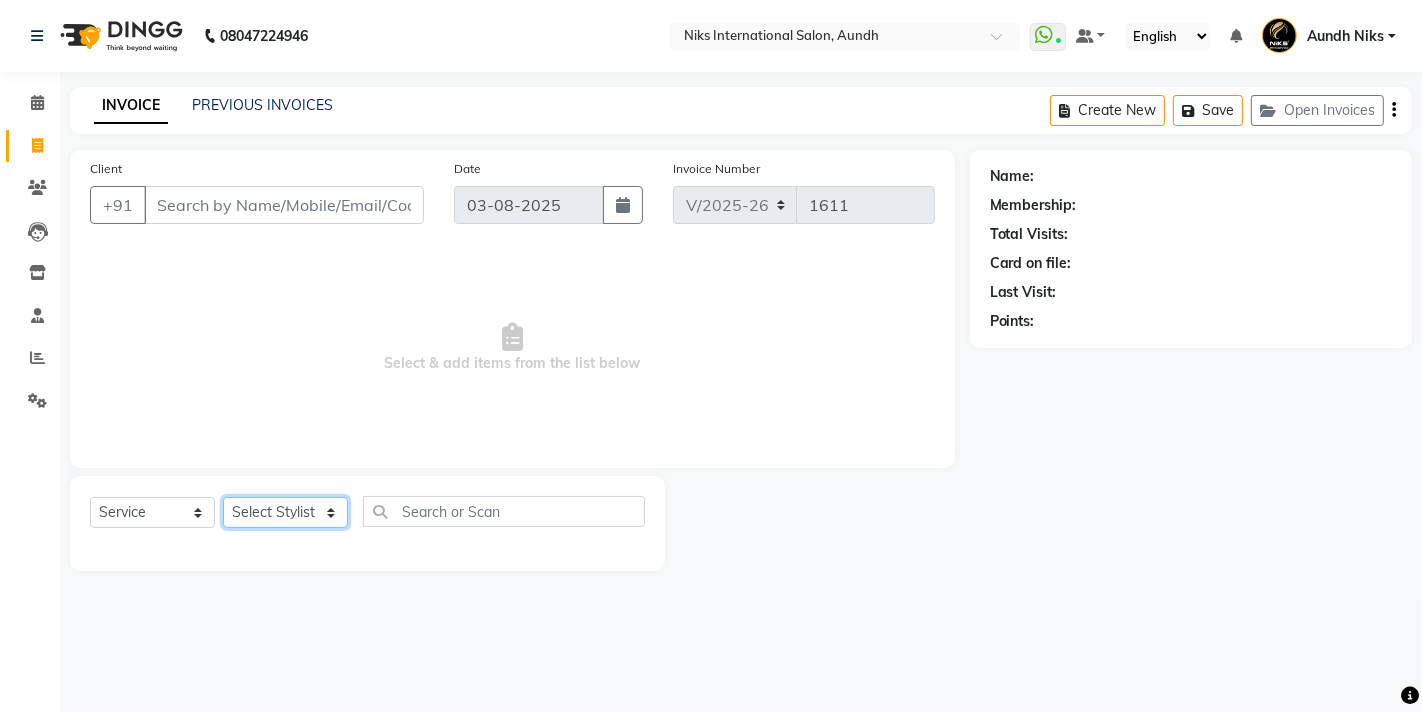 click on "Select Stylist [FIRST] [CITY] [FIRST] [FIRST] [FIRST] [FIRST] [FIRST] [FIRST] [FIRST] [FIRST] [FIRST]" 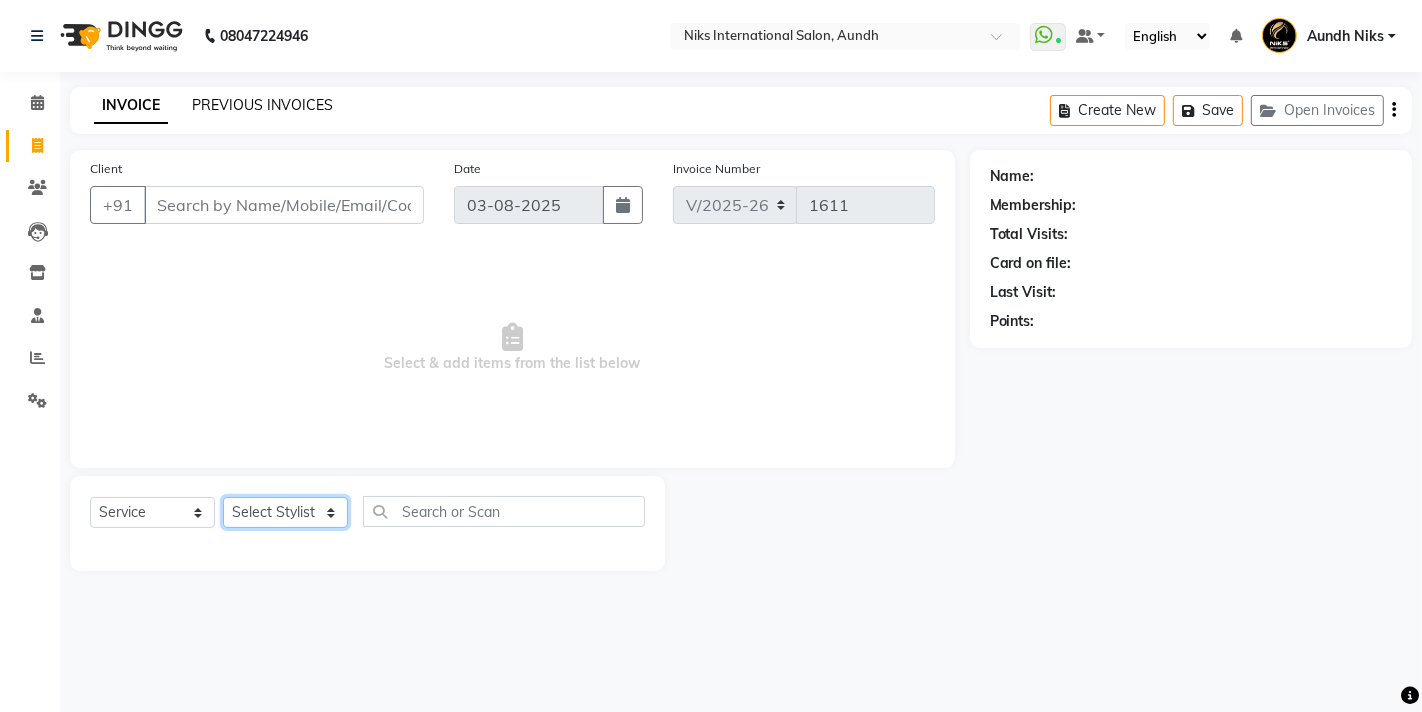 select on "22944" 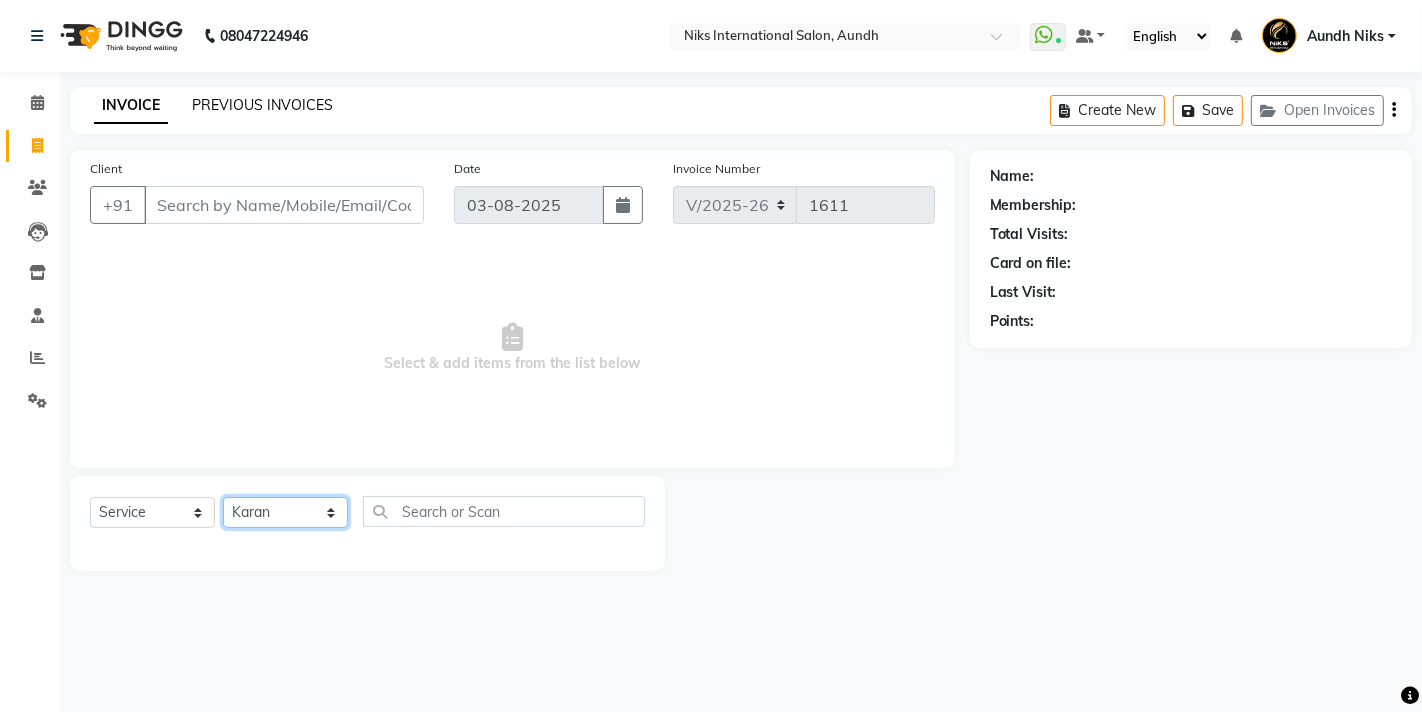 click on "Select Stylist [FIRST] [CITY] [FIRST] [FIRST] [FIRST] [FIRST] [FIRST] [FIRST] [FIRST] [FIRST] [FIRST]" 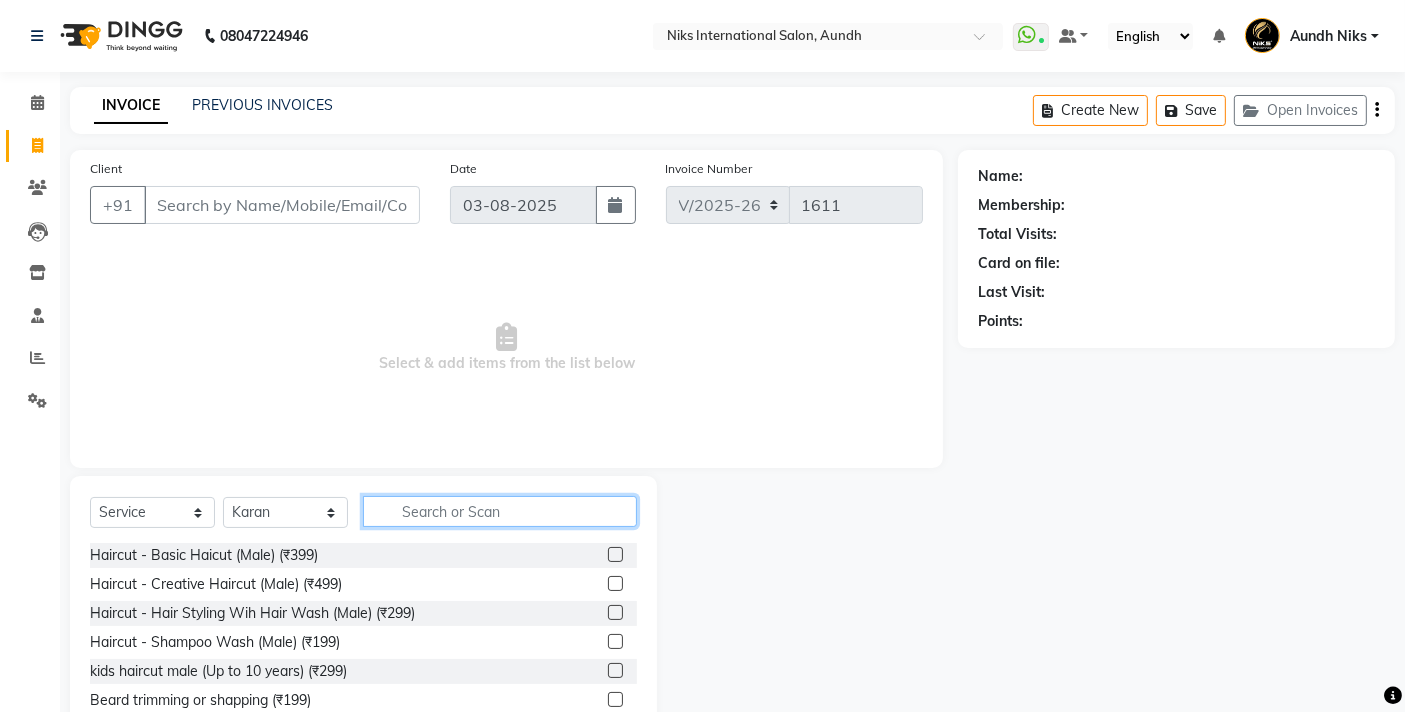 click 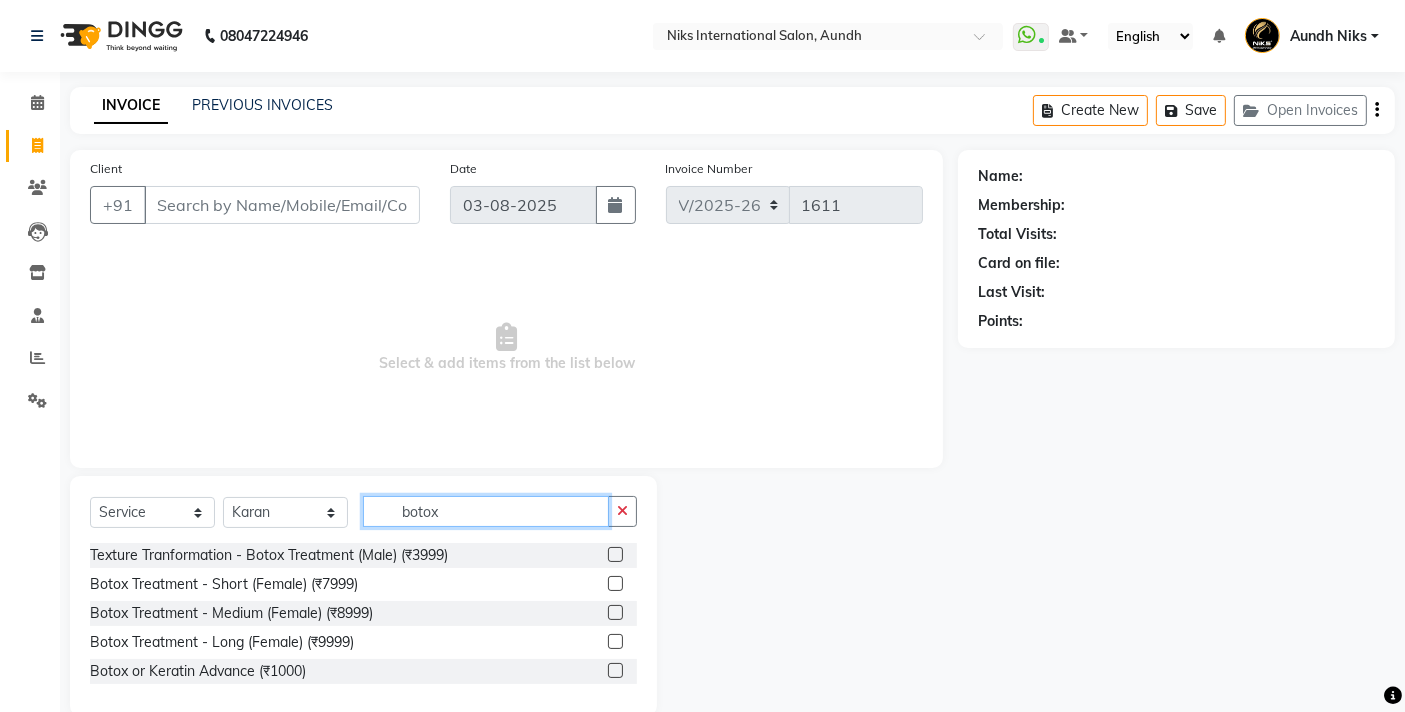 type on "botox" 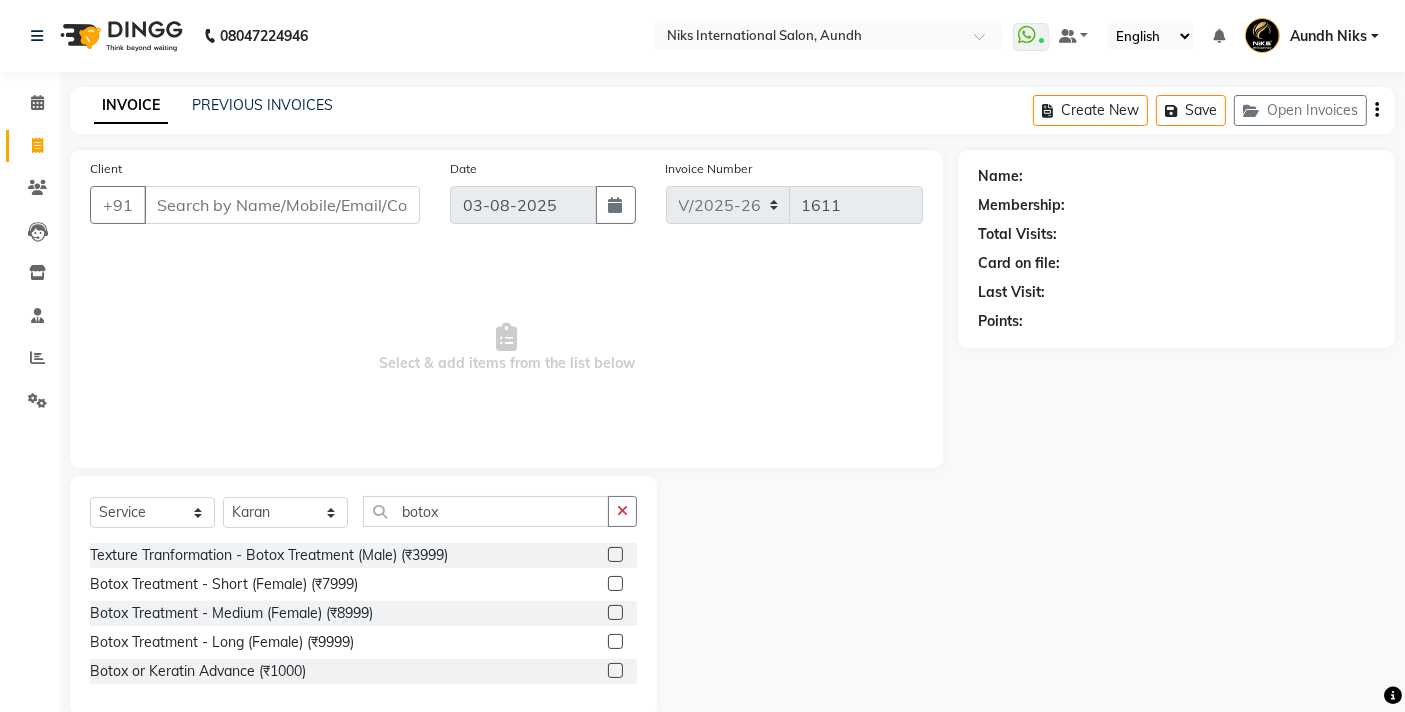 click 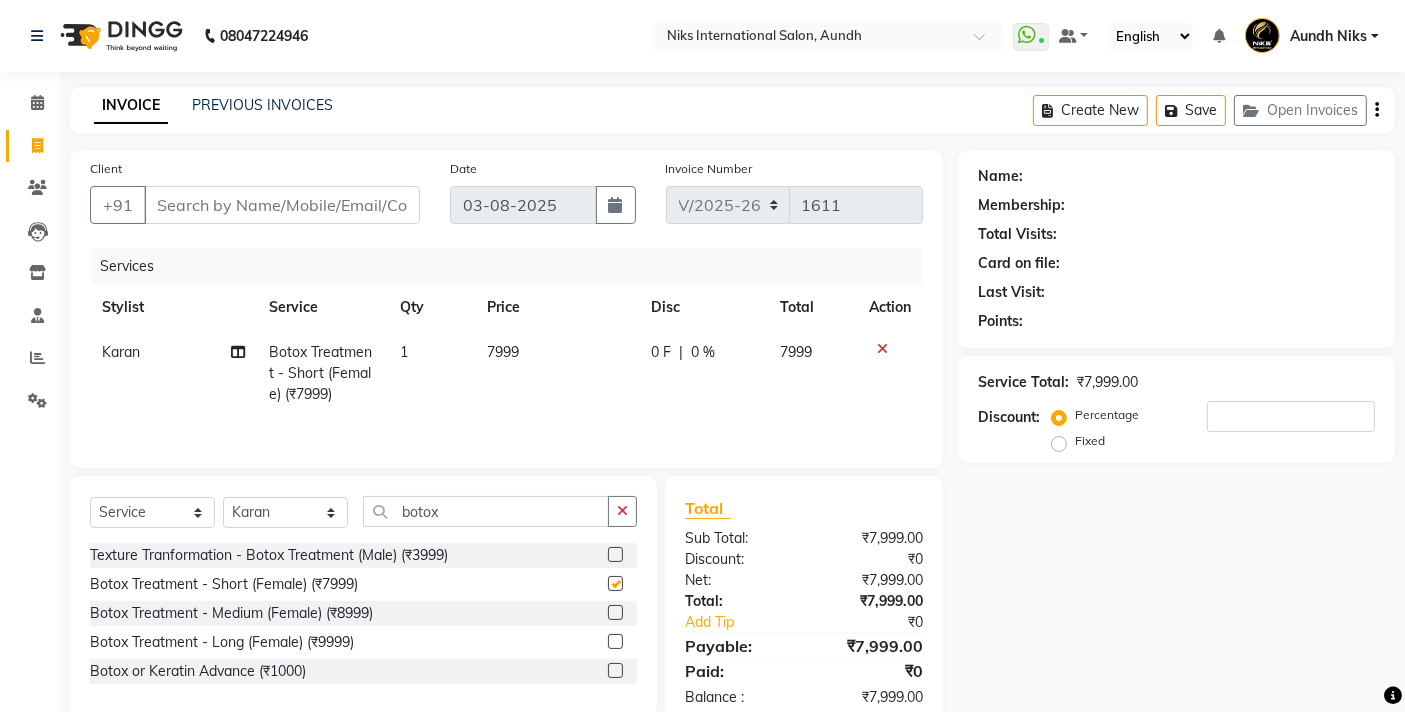checkbox on "false" 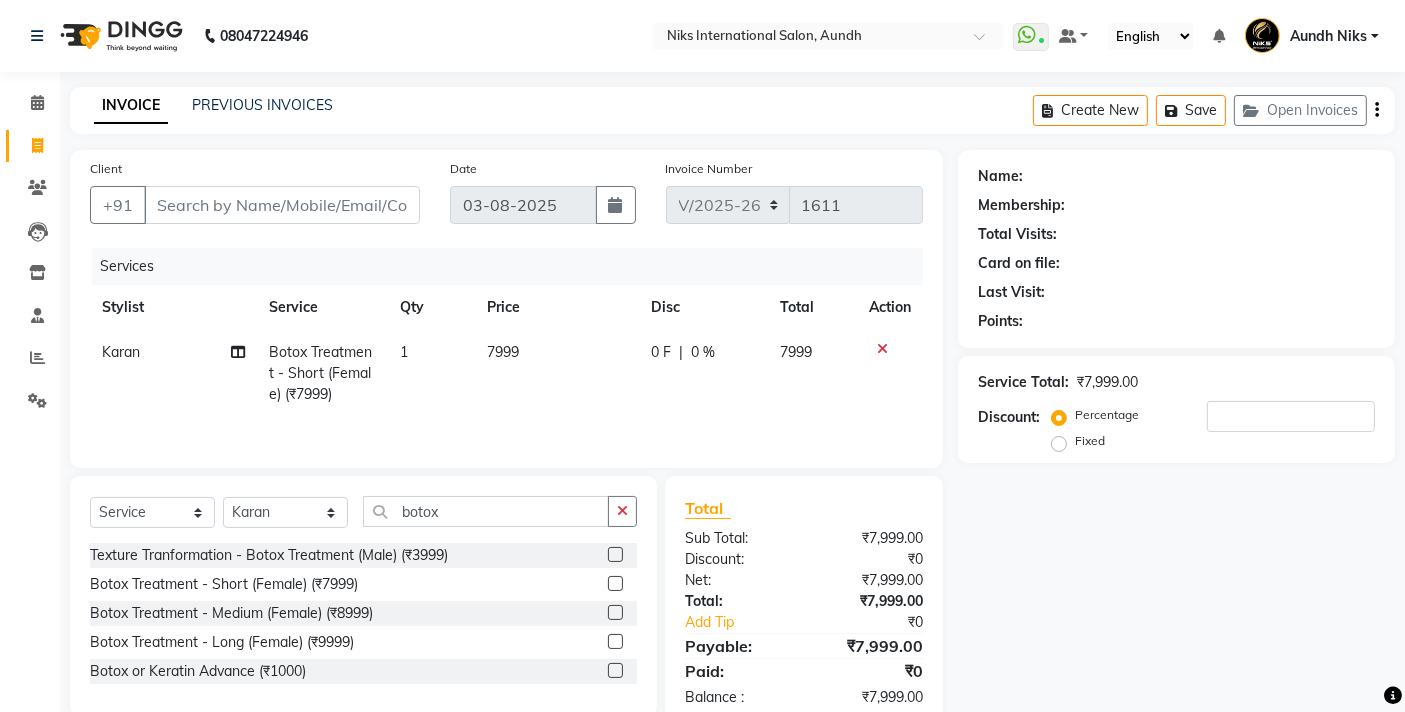 click on "7999" 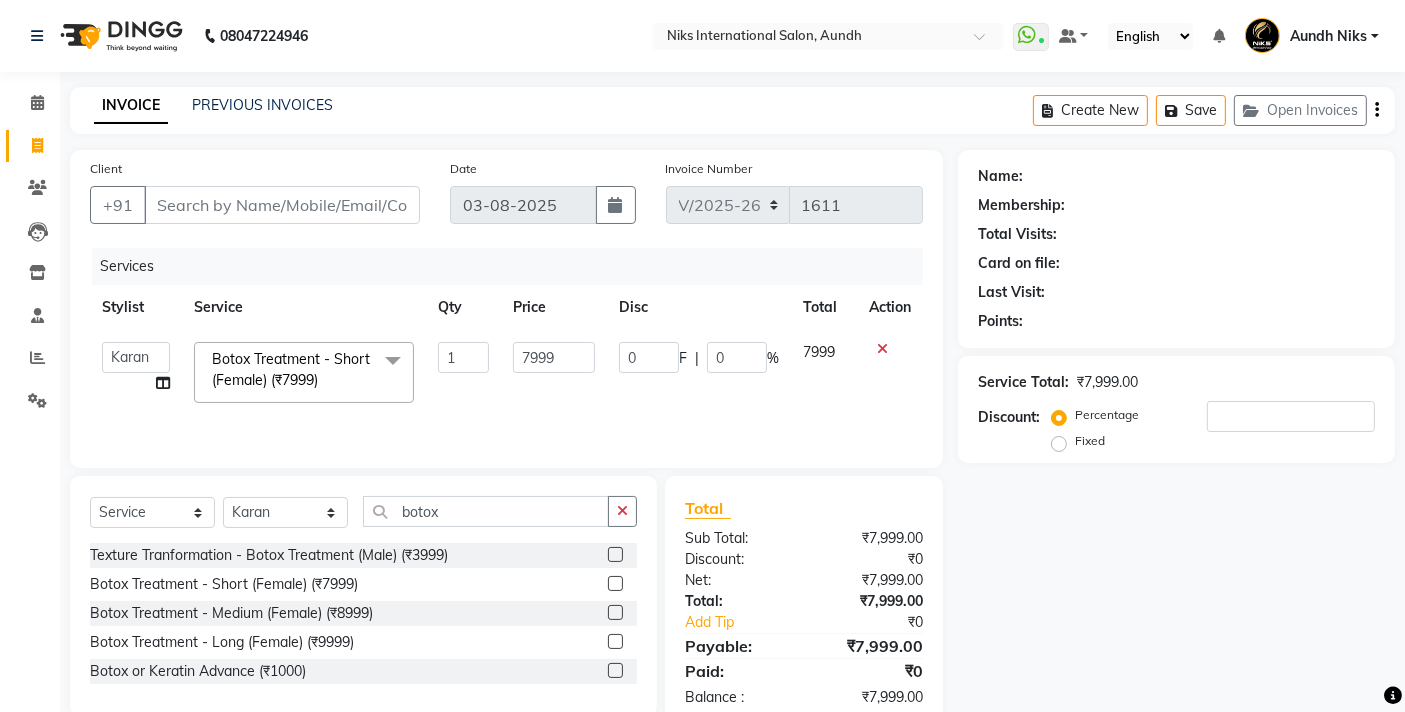 click on "7999" 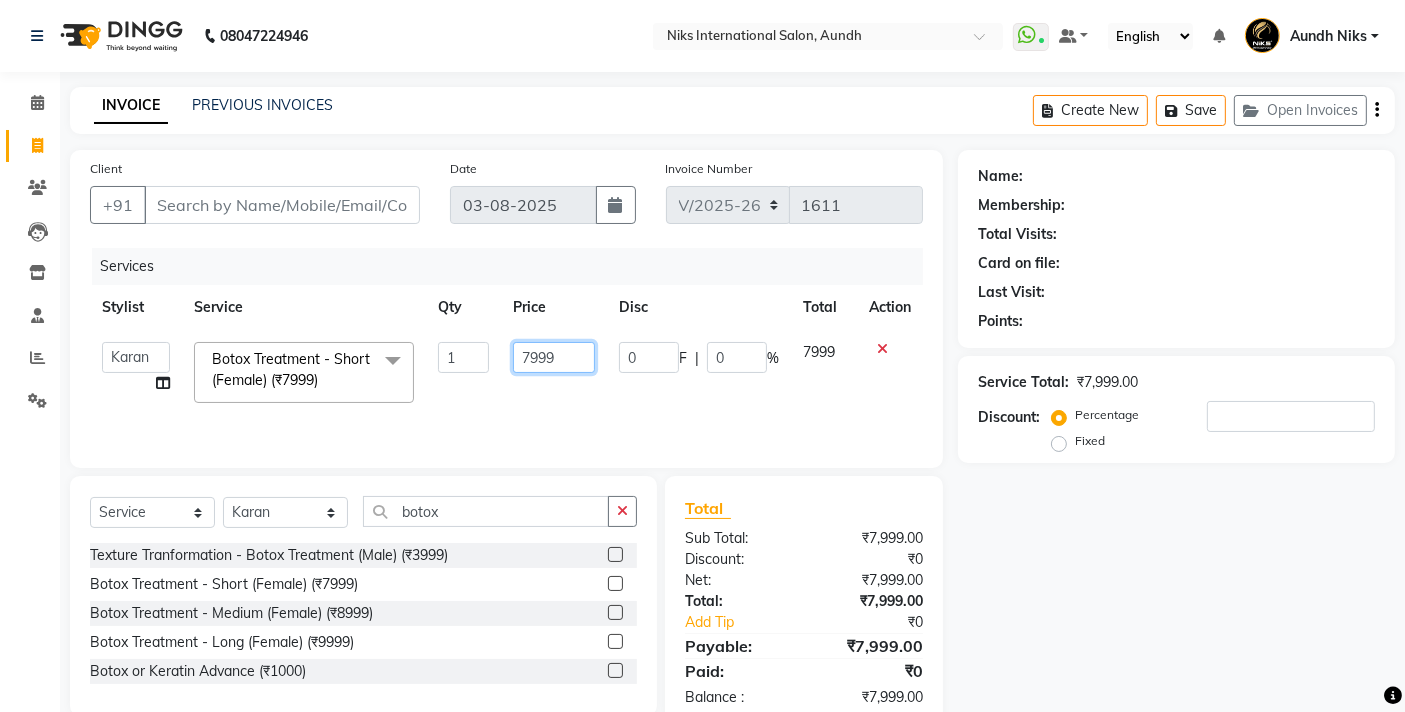 click on "7999" 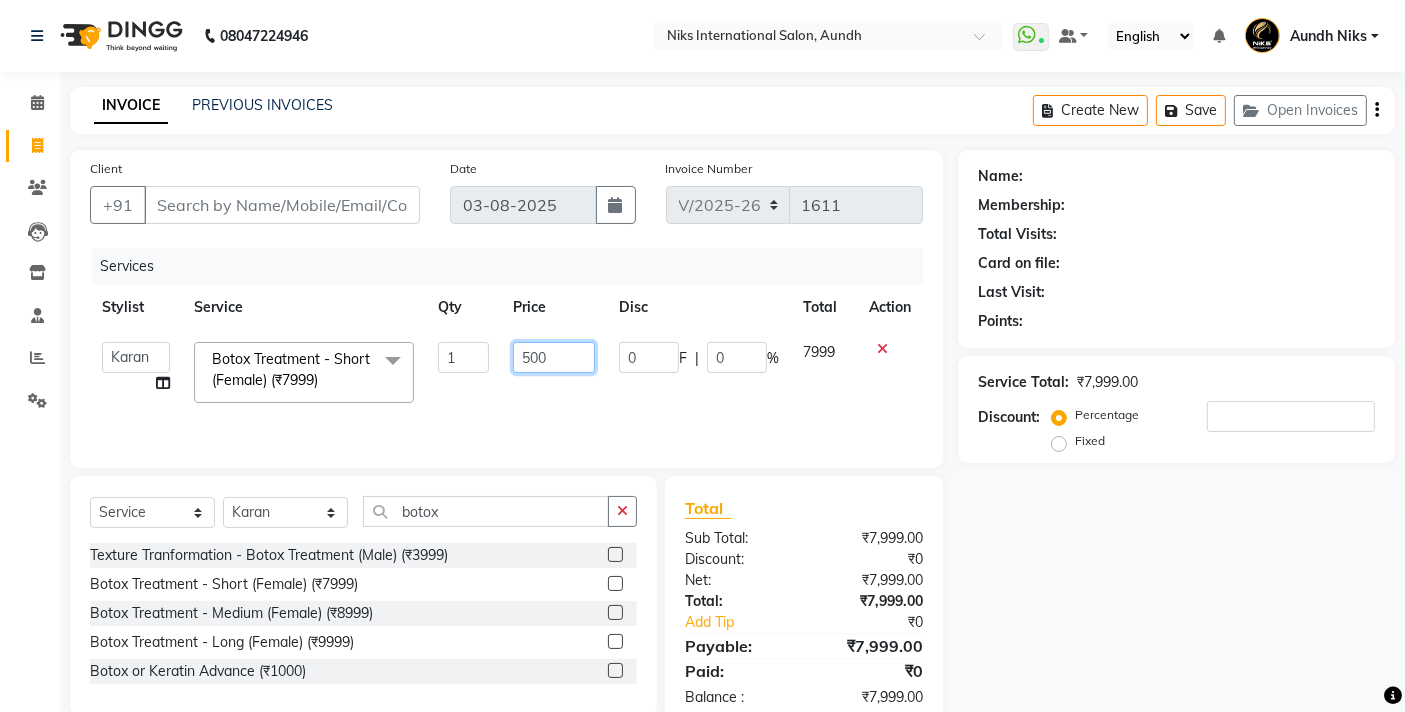 type on "5000" 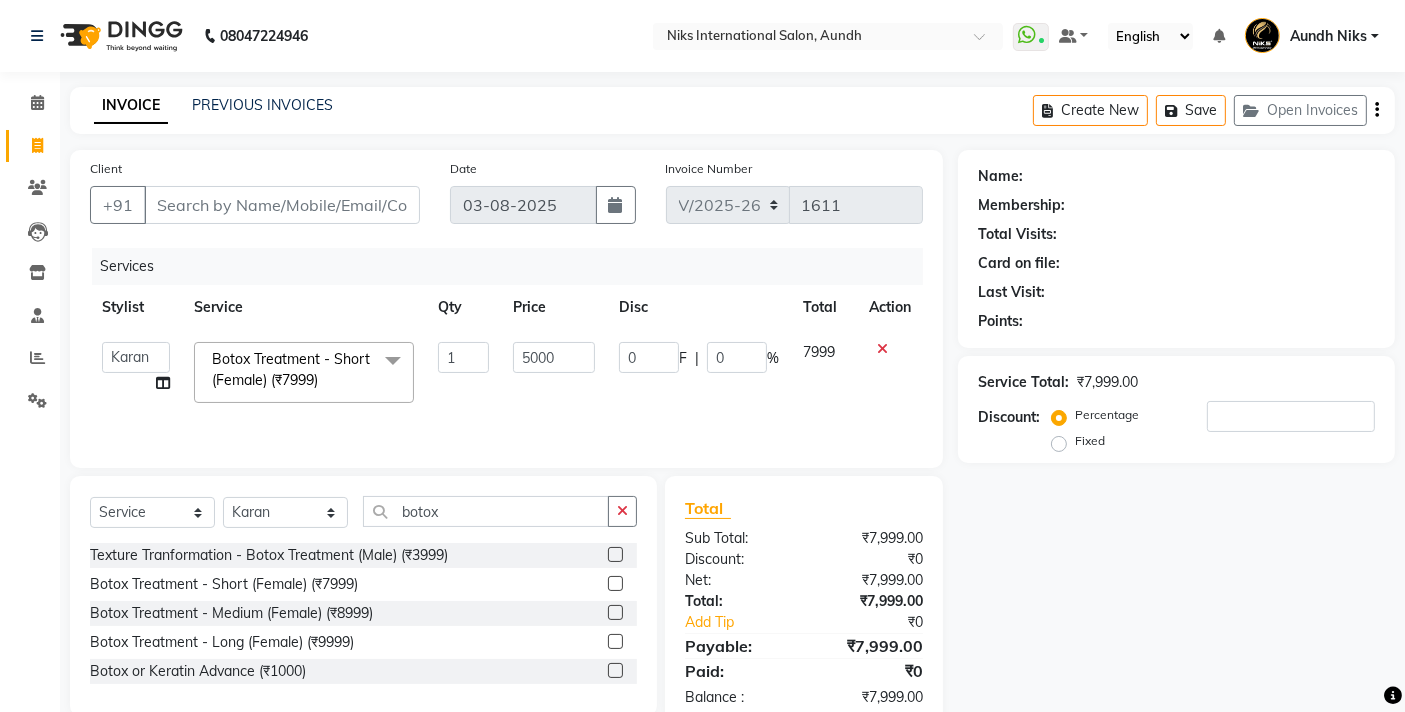 click on "Botox Treatment - Short (Female) ([PRICE])  x Haircut - Basic Haicut (Male) ([PRICE]) Haircut - Creative Haircut (Male) ([PRICE]) Haircut - Hair Styling Wih Hair Wash  (Male) ([PRICE]) Haircut - Shampoo Wash  (Male) ([PRICE]) kids haircut male (Up to 10 years) ([PRICE]) Beard trimming or shapping ([PRICE]) kids haircut Girl (Up to 10 years) ([PRICE]) Head Massage  - Aroma Oil Dandruff/ Hair Fall Oil (Male) ([PRICE]) Head Massage  - Head Massage With Steam (Male) ([PRICE]) Head Massage  - Aroma Oil Dandruff/ Hair Fall Oil (Female) ([PRICE]) Head Massage  - Head Massage With Steam (Female) ([PRICE]) Hair Treatment  - Loreal Hair Spa (Male) ([PRICE]) Hair Treatment  - Protein Hair Spa (Male) ([PRICE]) Hair Treatment  - Shea Spa/Biotop Spa (Male) ([PRICE]) Hair Treatment  - Fibre Plex / Ola Plex (Male) ([PRICE]) Hair Treatment  - Dandruff Control Treatment  (Male) ([PRICE]) Hair Treatment  - Root Deep Hair Fall Control Treatment  (Male) ([PRICE]) Hair Colour - Moustache (Male) ([PRICE]) Hair Colour - Beard (Male) ([PRICE])" 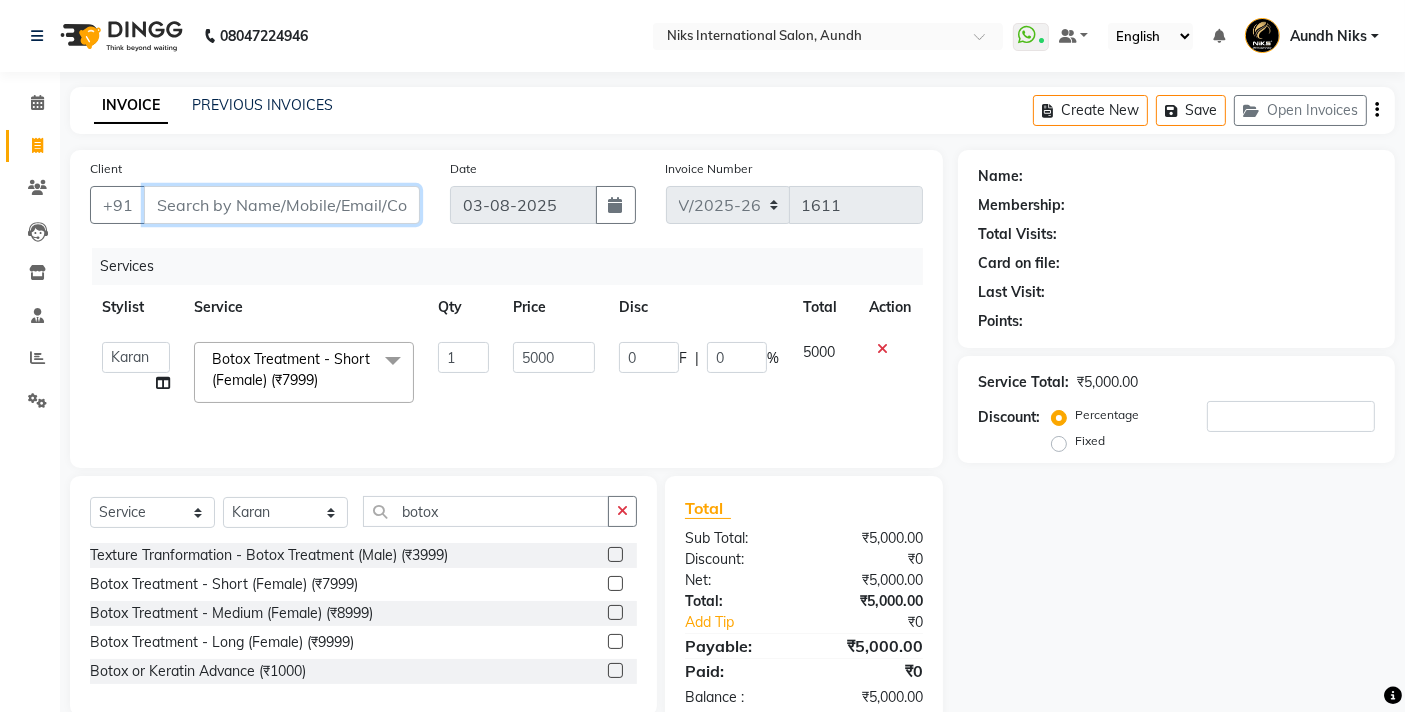 click on "Client" at bounding box center (282, 205) 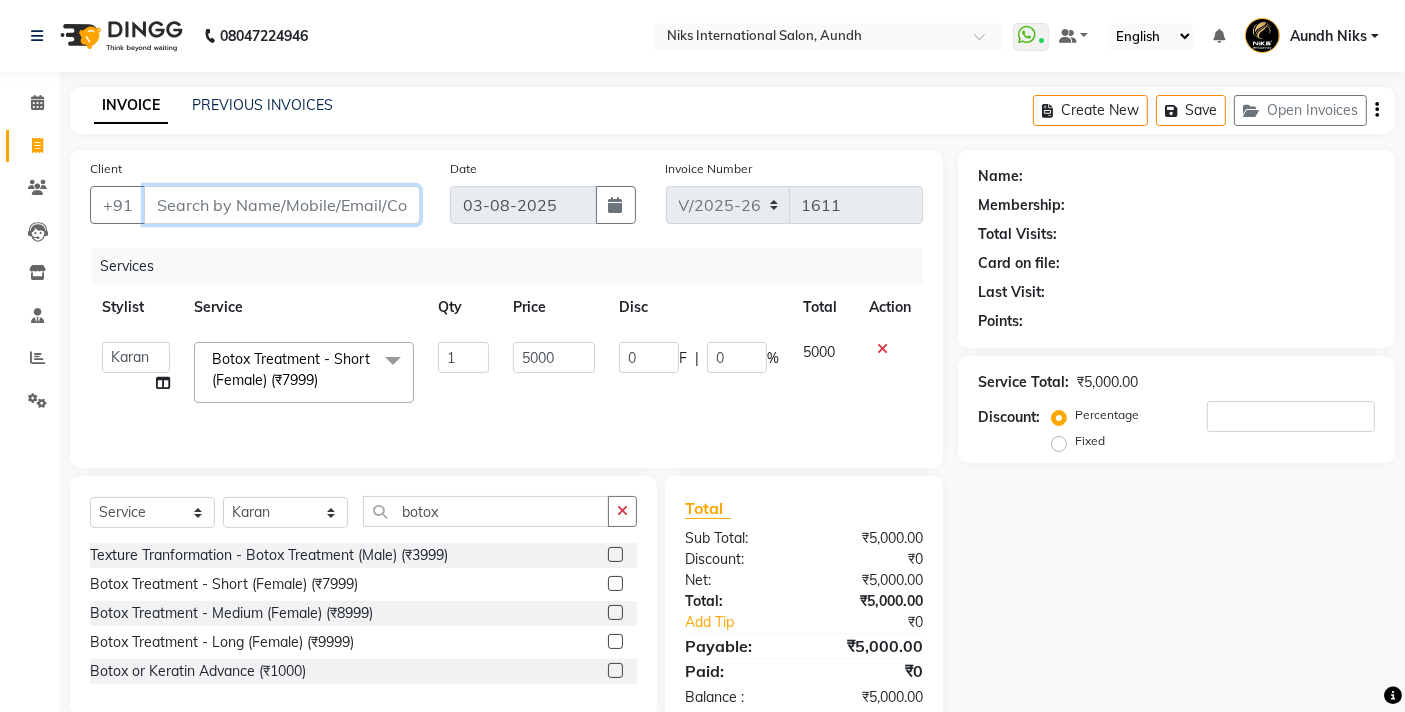 type on "7" 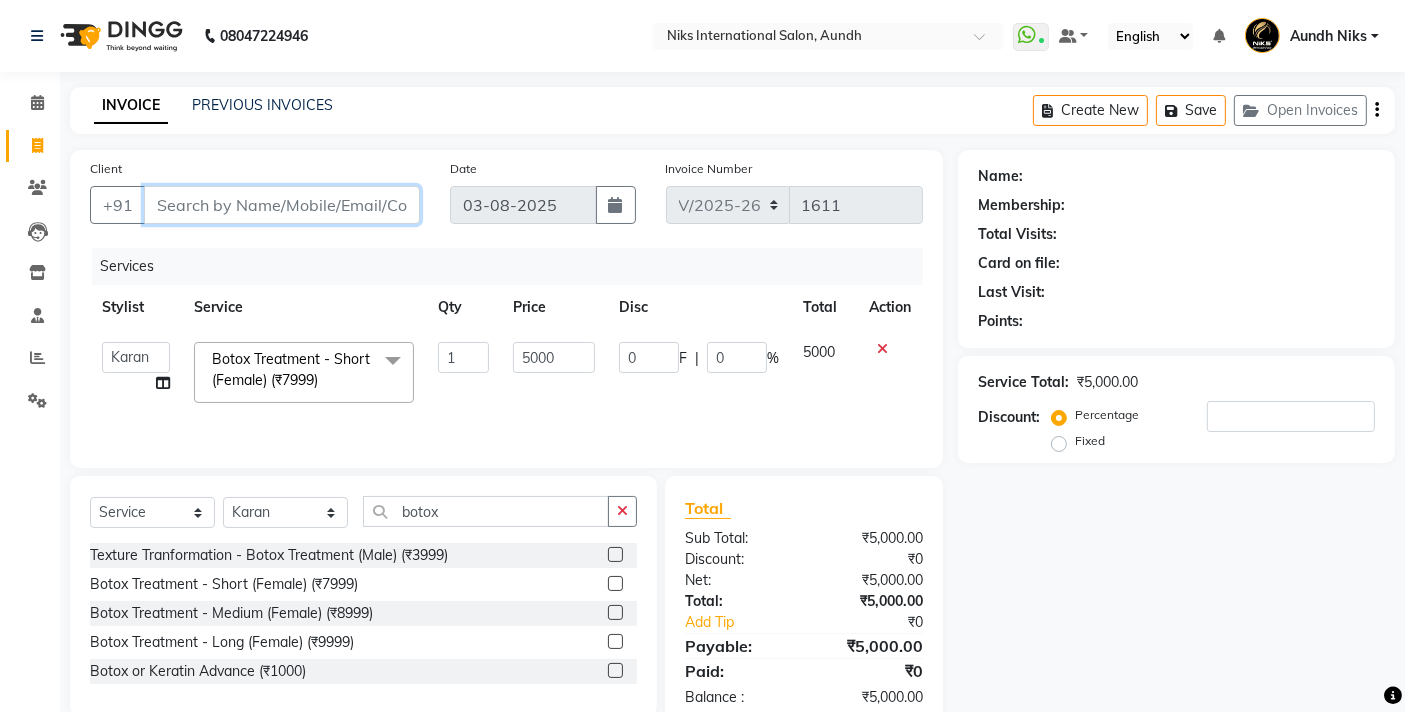 type on "0" 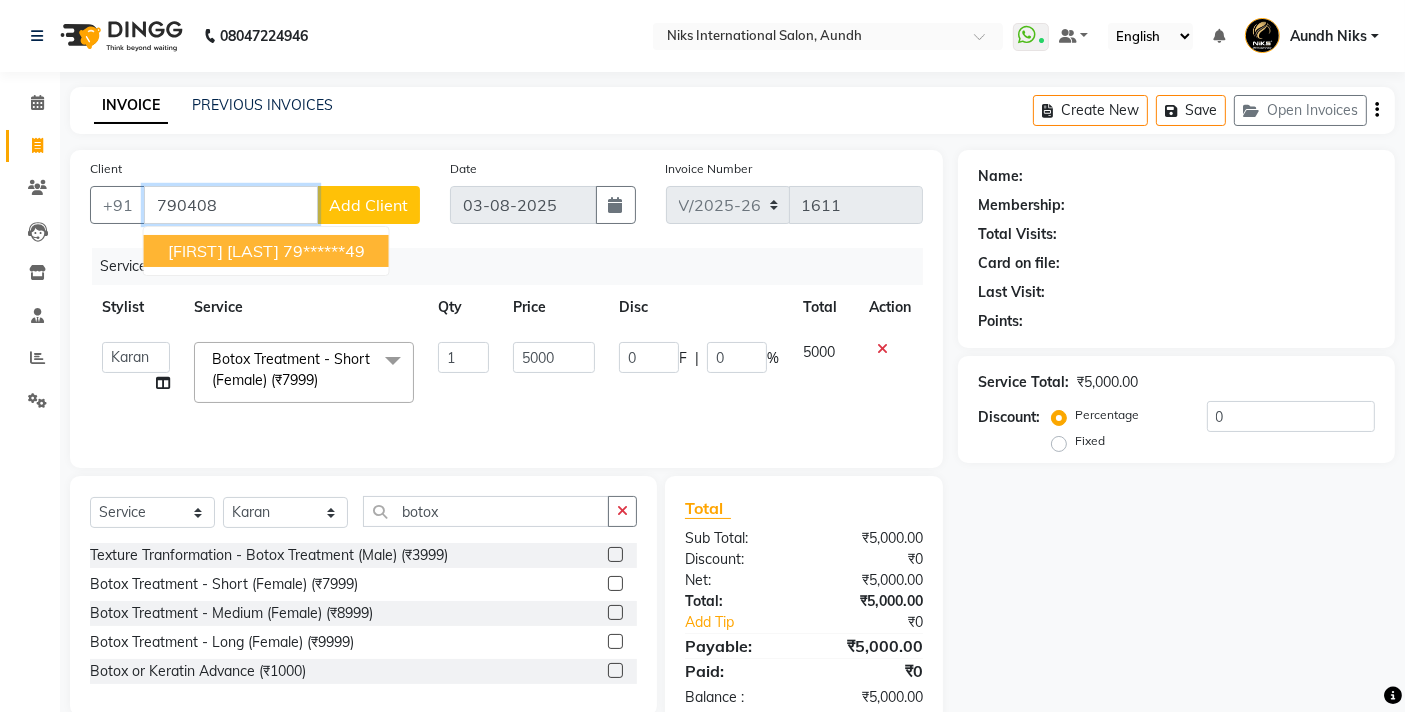 click on "79******49" at bounding box center [324, 251] 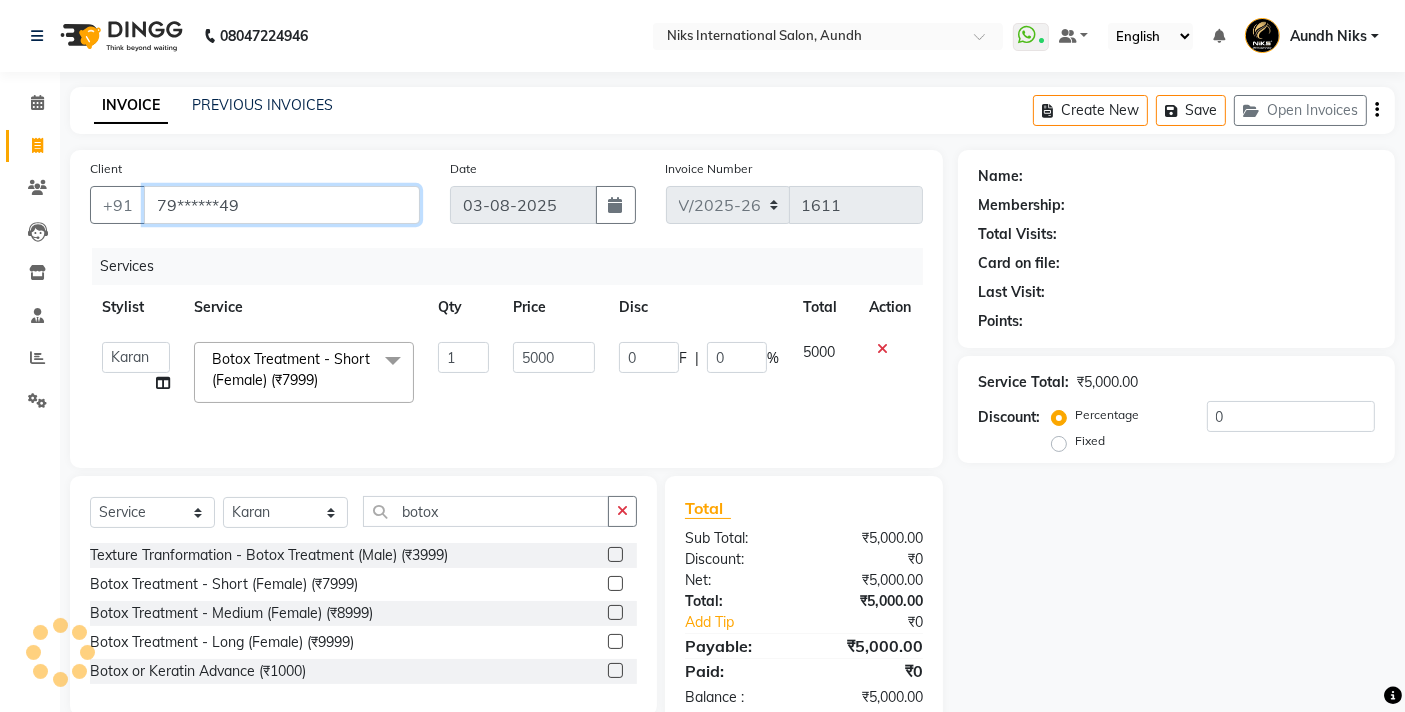 type on "79******49" 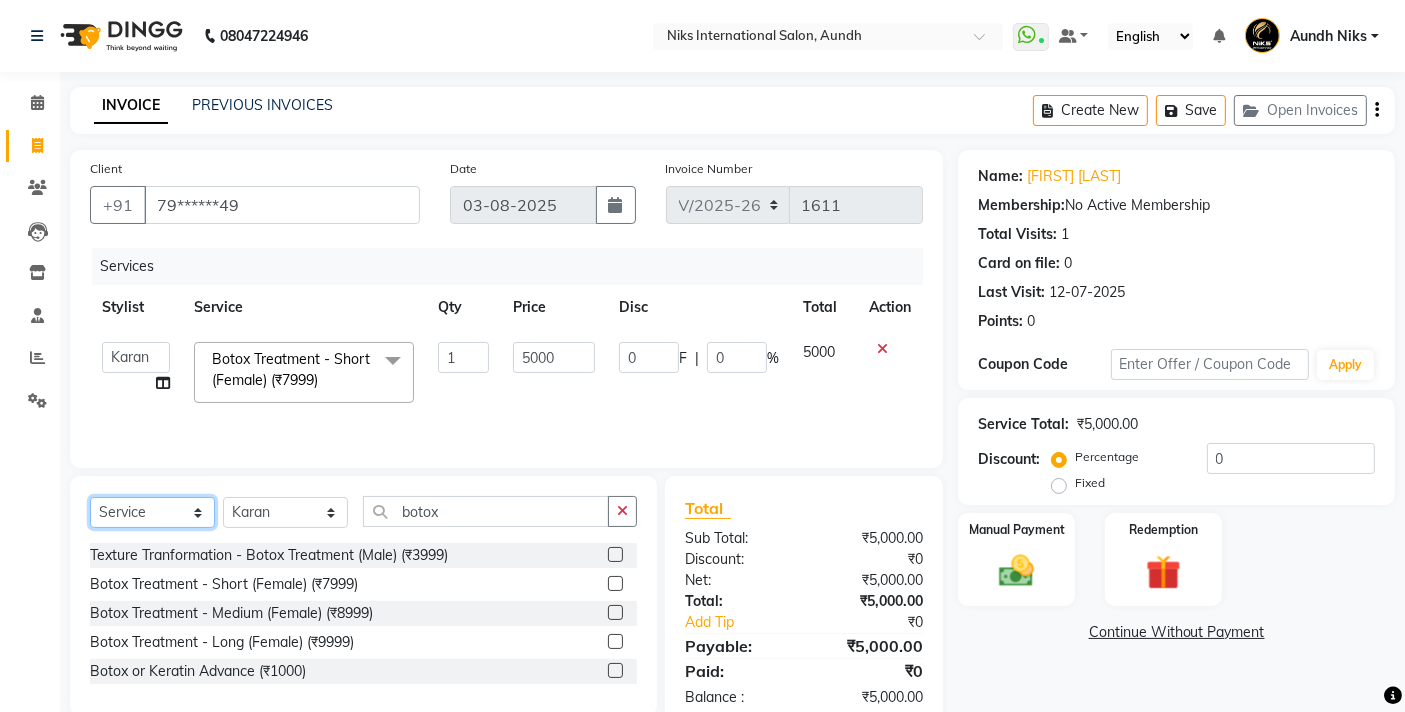 click on "Select  Service  Product  Membership  Package Voucher Prepaid Gift Card" 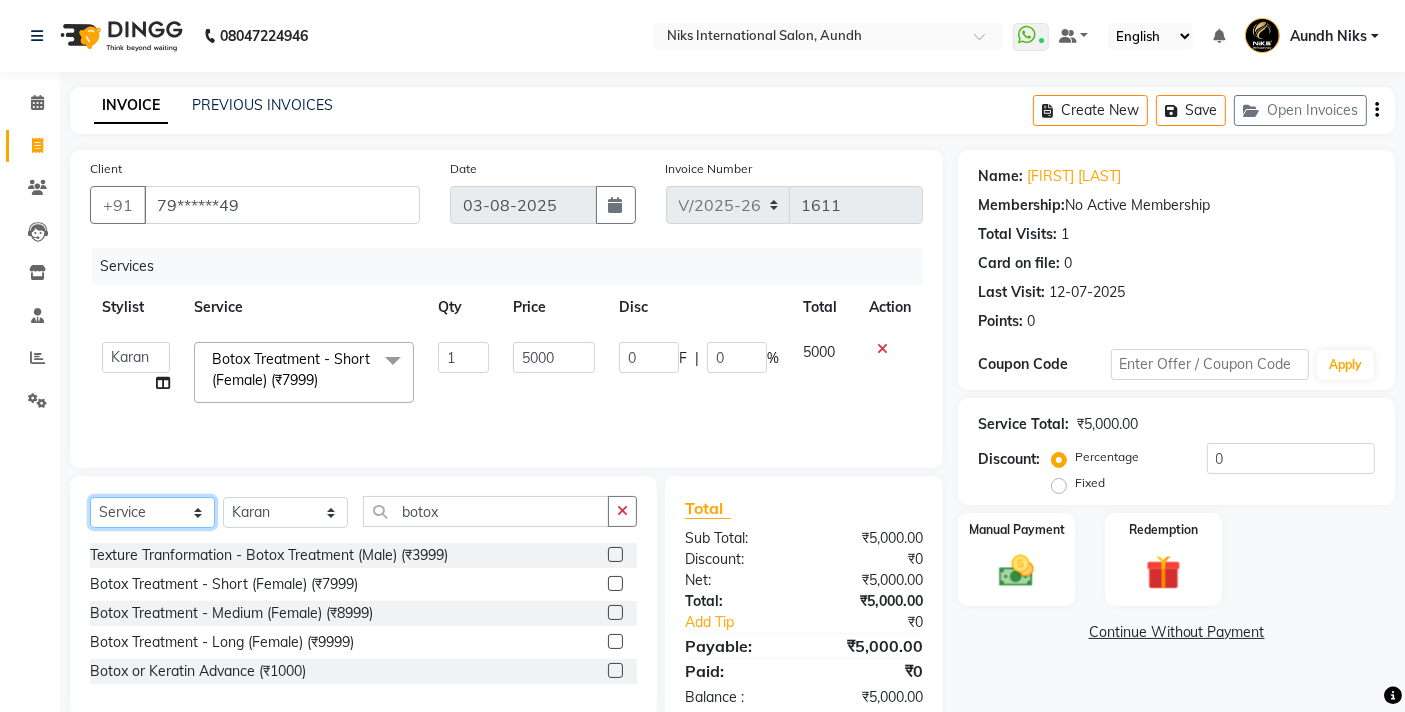 select on "product" 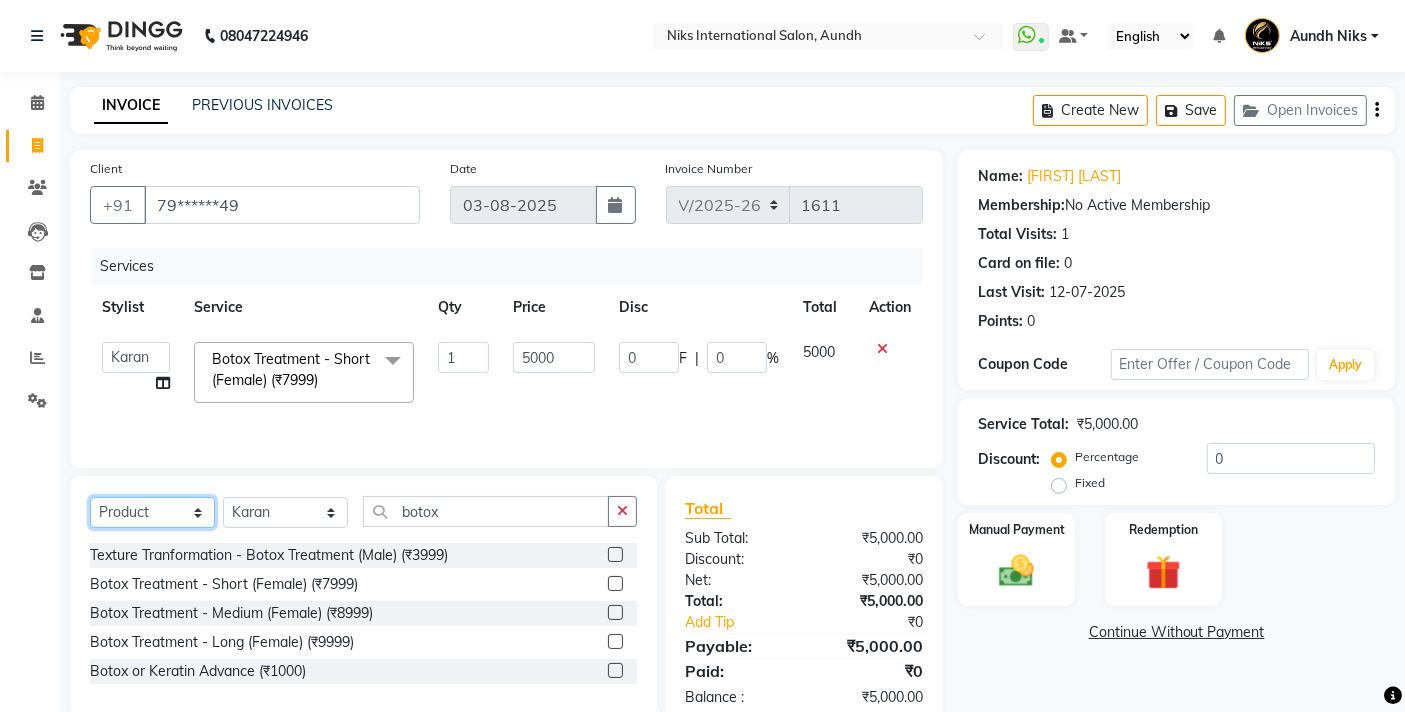 click on "Select  Service  Product  Membership  Package Voucher Prepaid Gift Card" 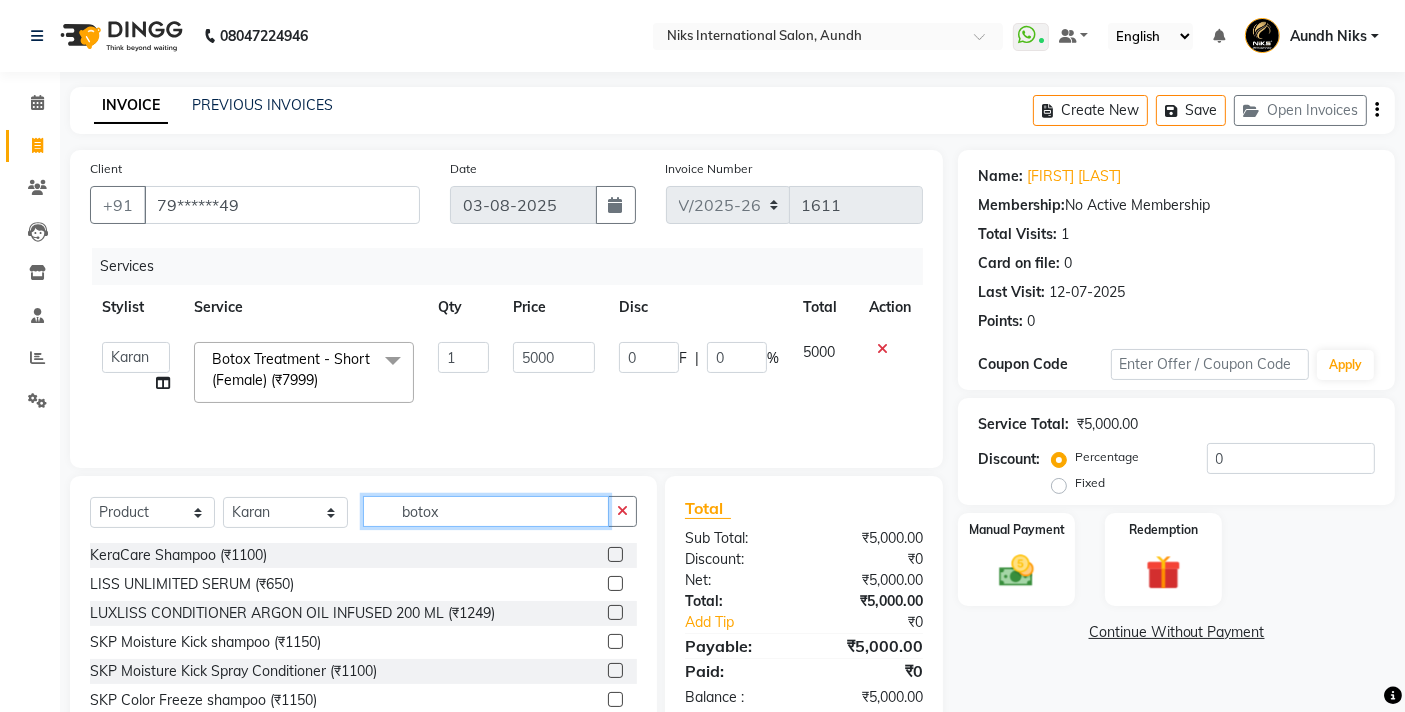 click on "botox" 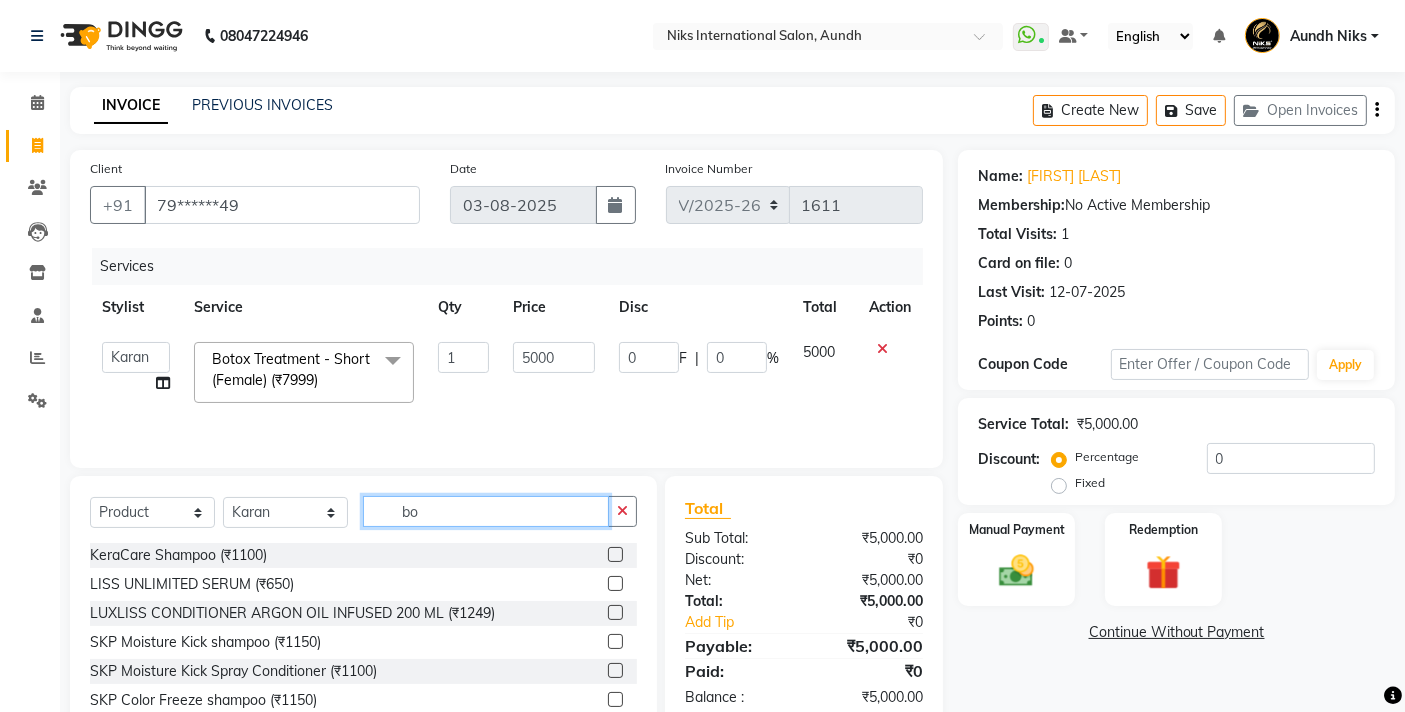 type on "b" 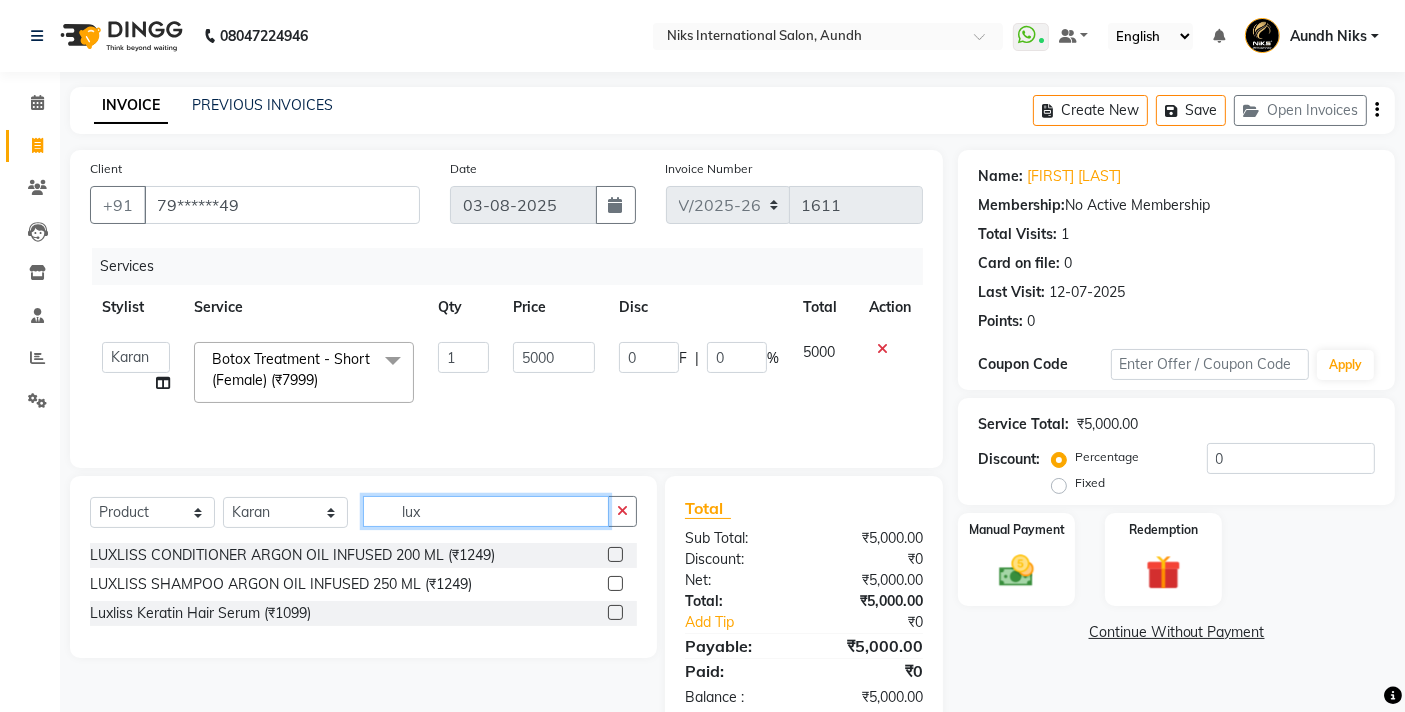 type on "lux" 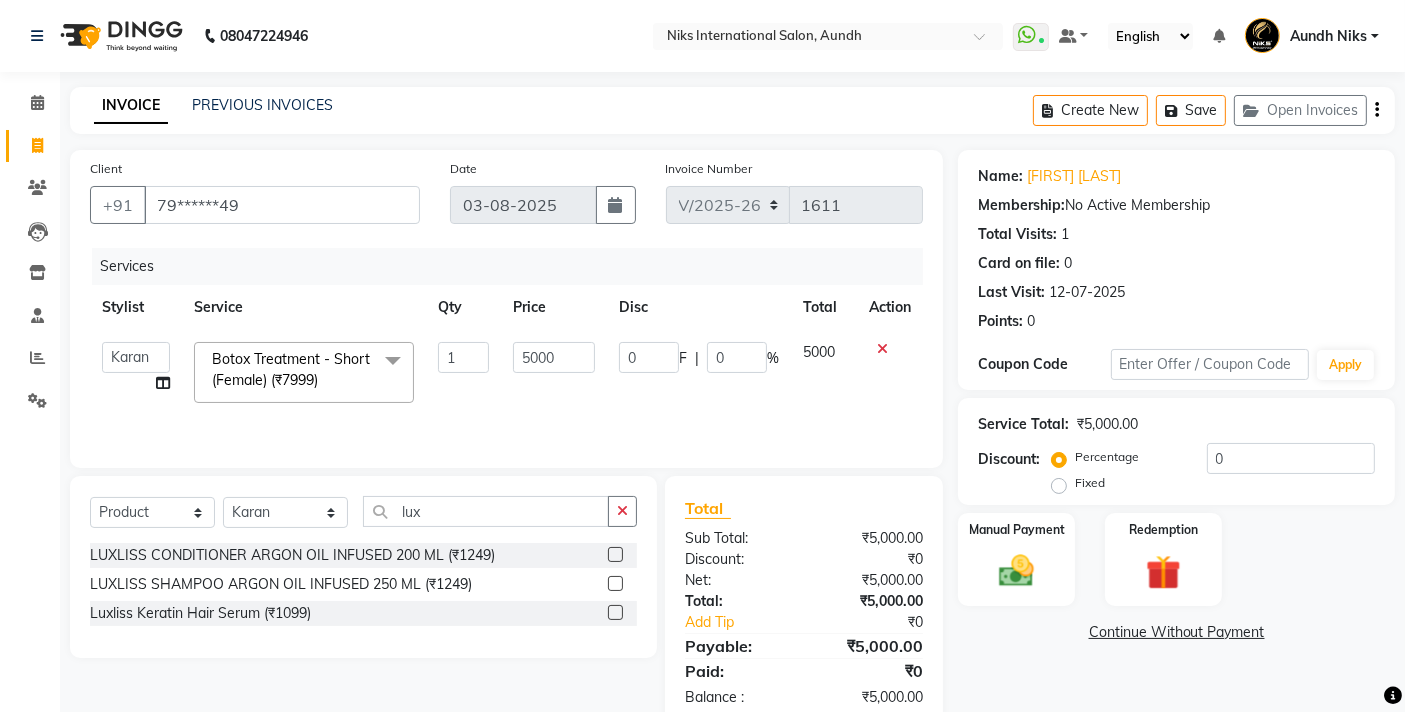 click 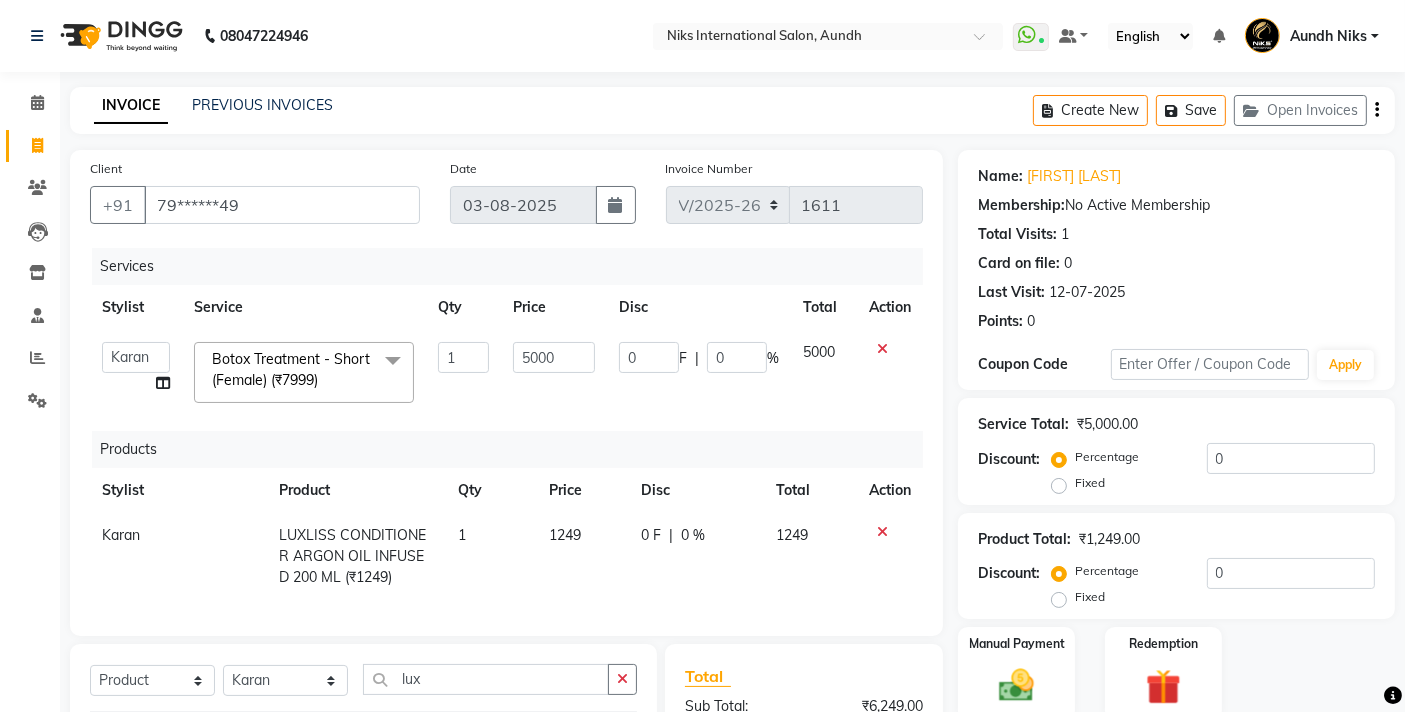 checkbox on "false" 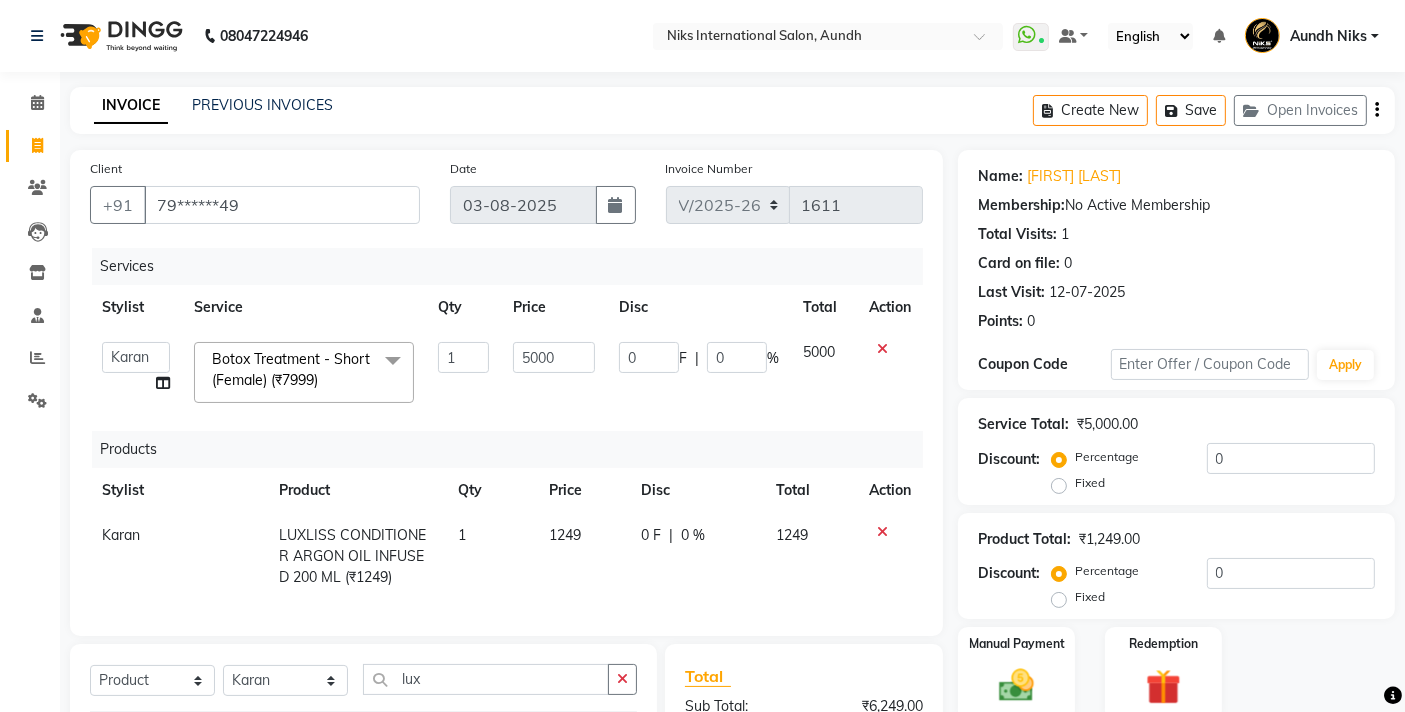scroll, scrollTop: 228, scrollLeft: 0, axis: vertical 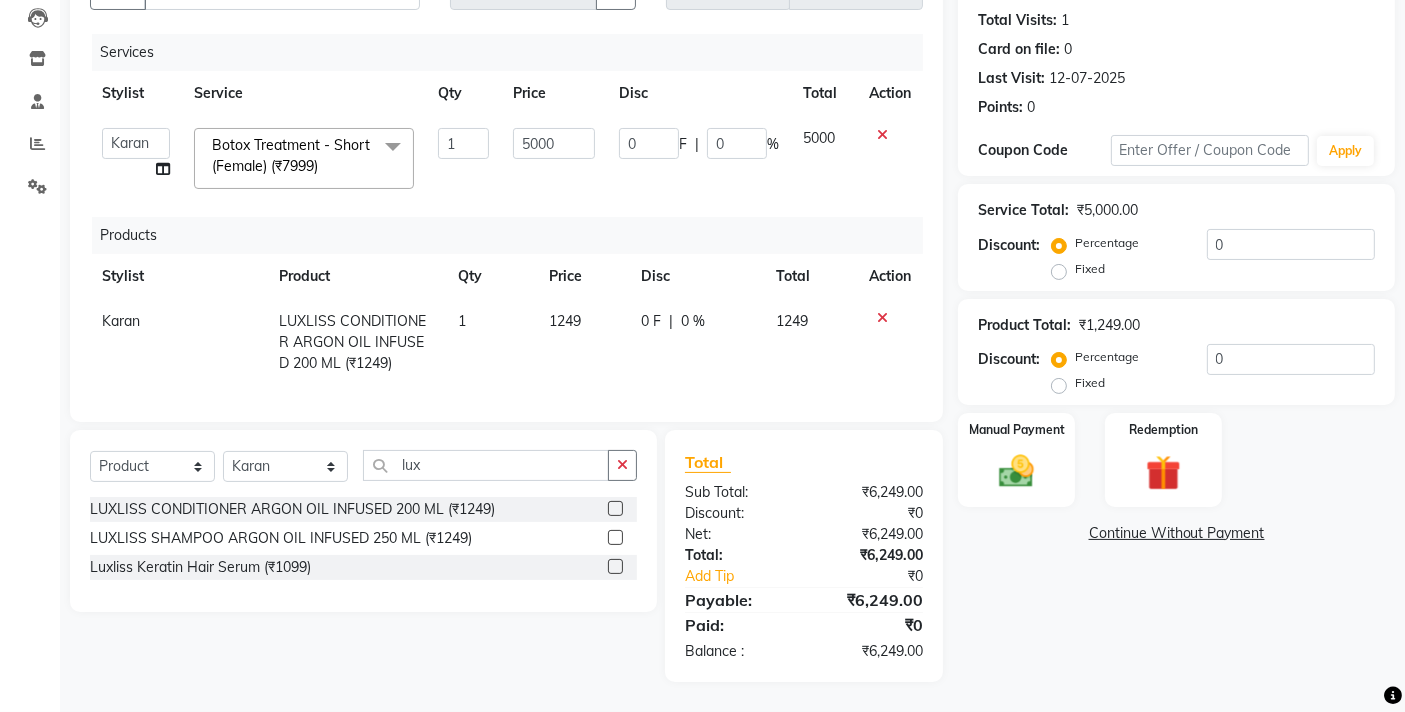 click 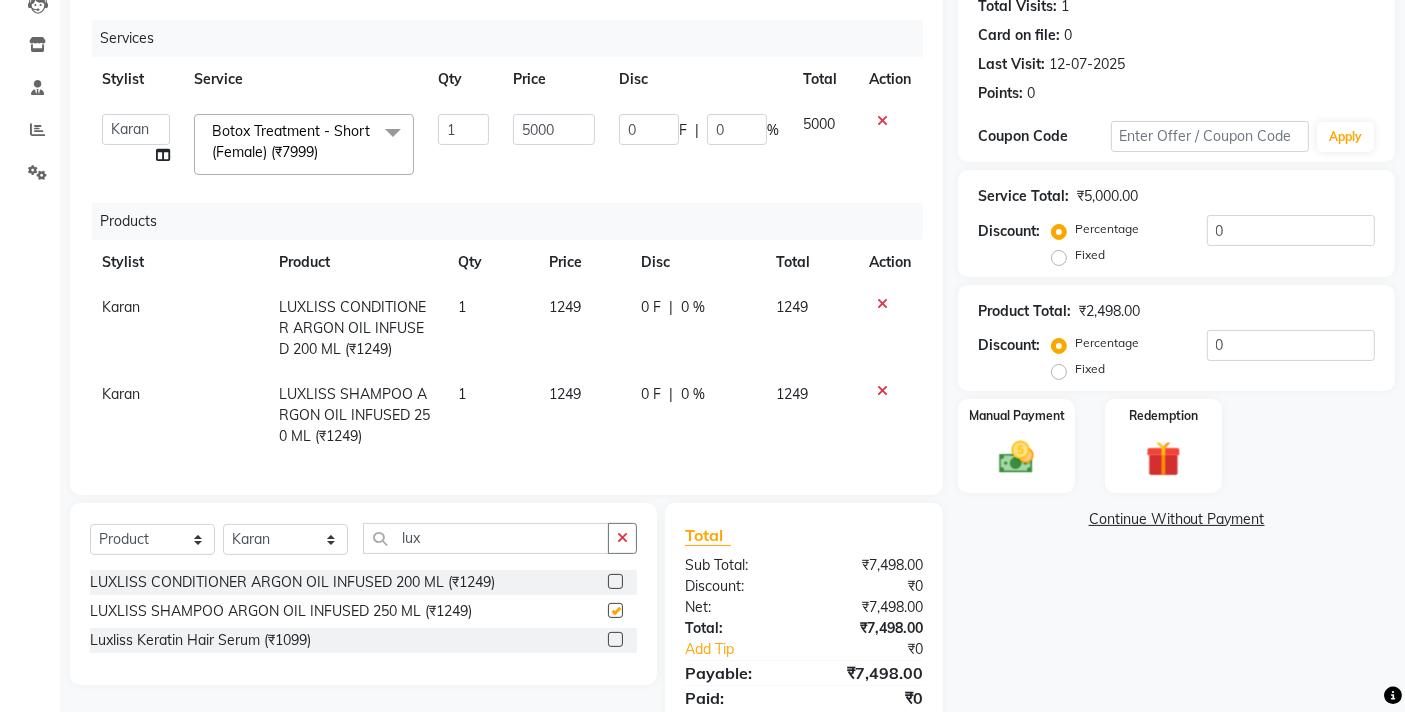 checkbox on "false" 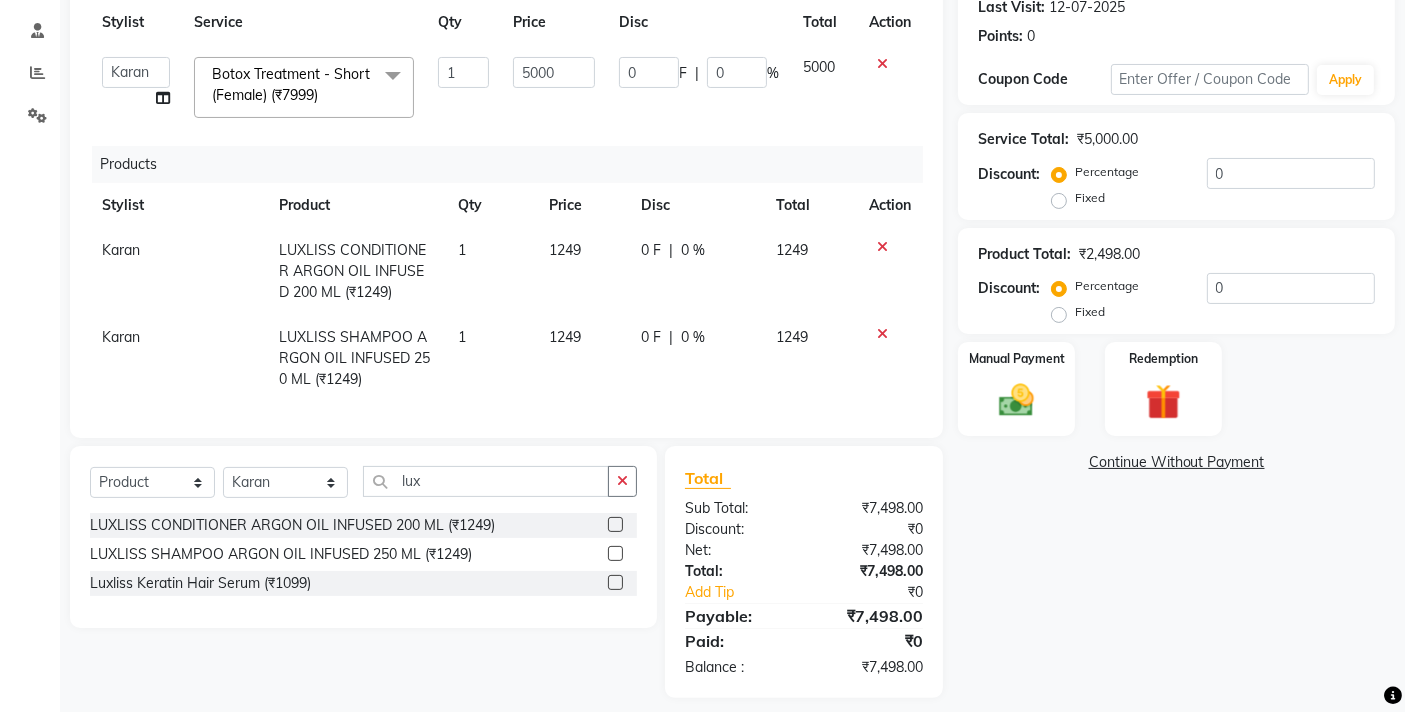 scroll, scrollTop: 315, scrollLeft: 0, axis: vertical 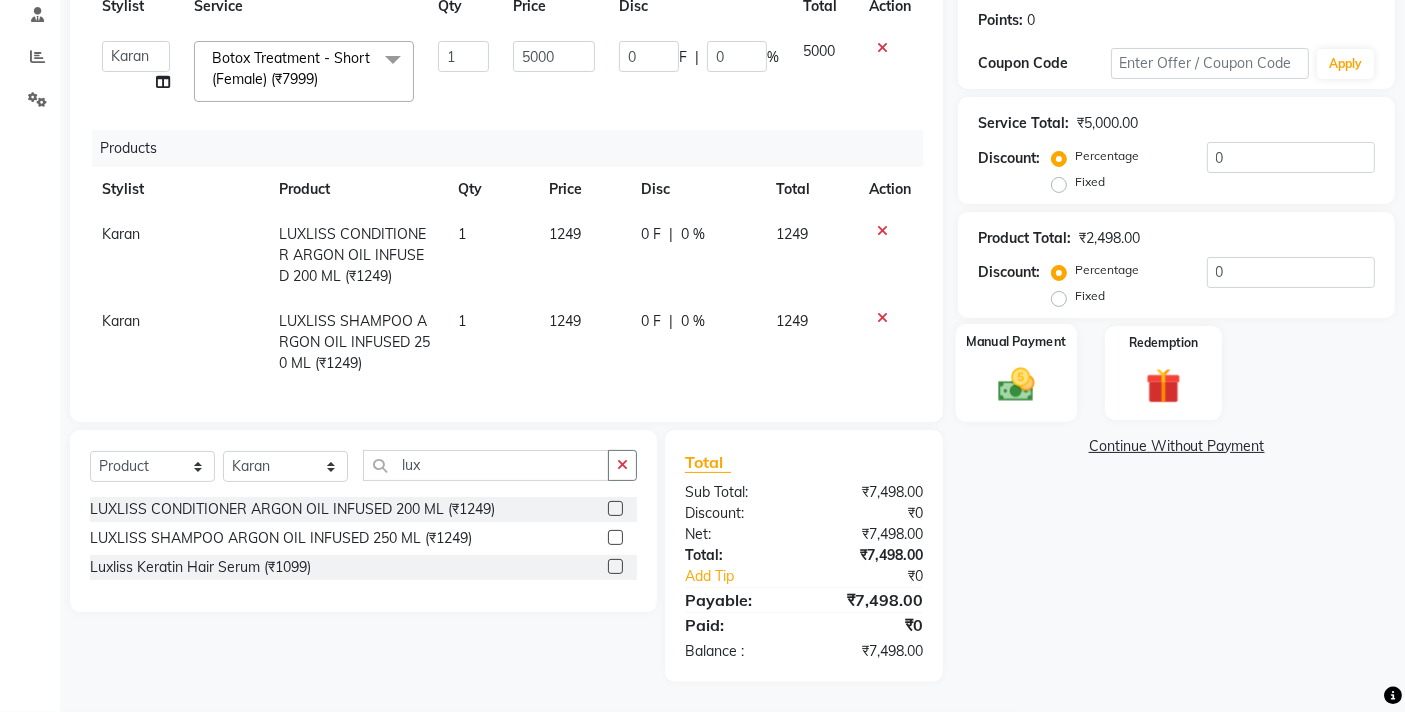 click 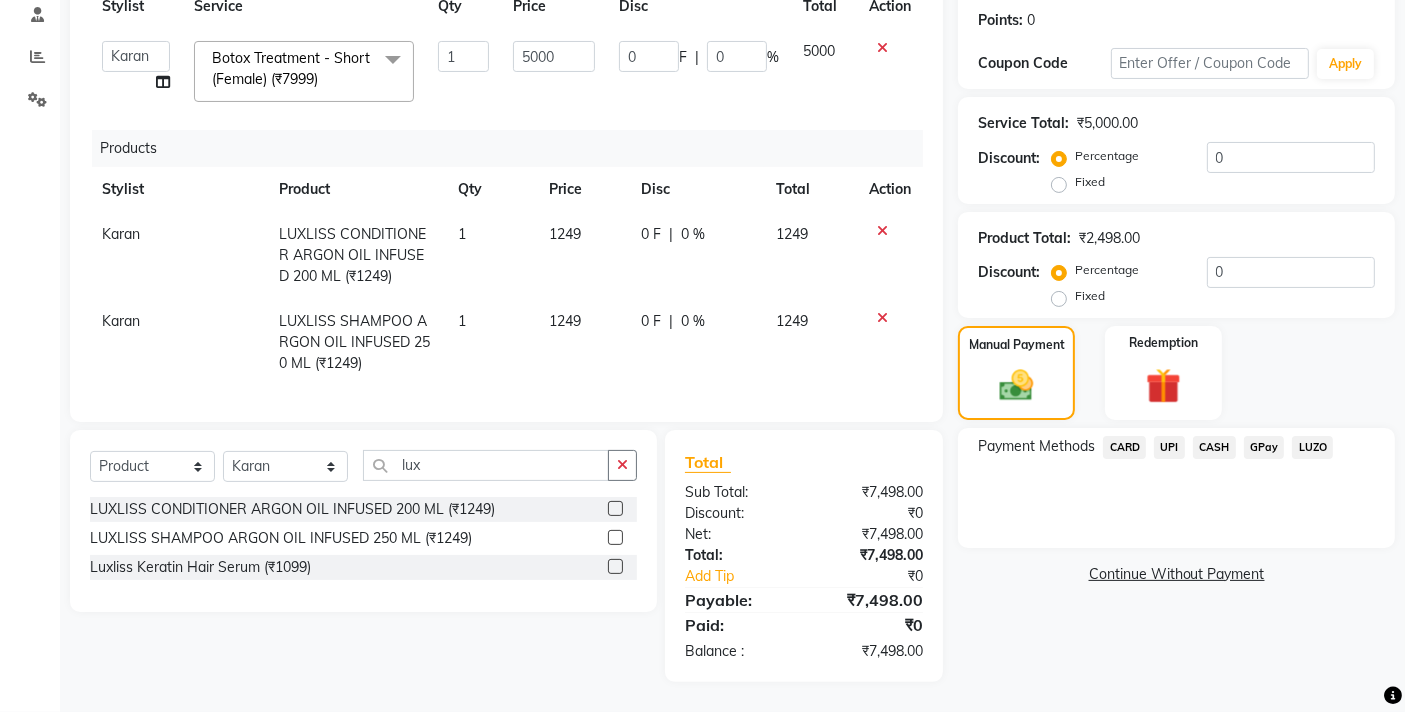 click on "CARD" 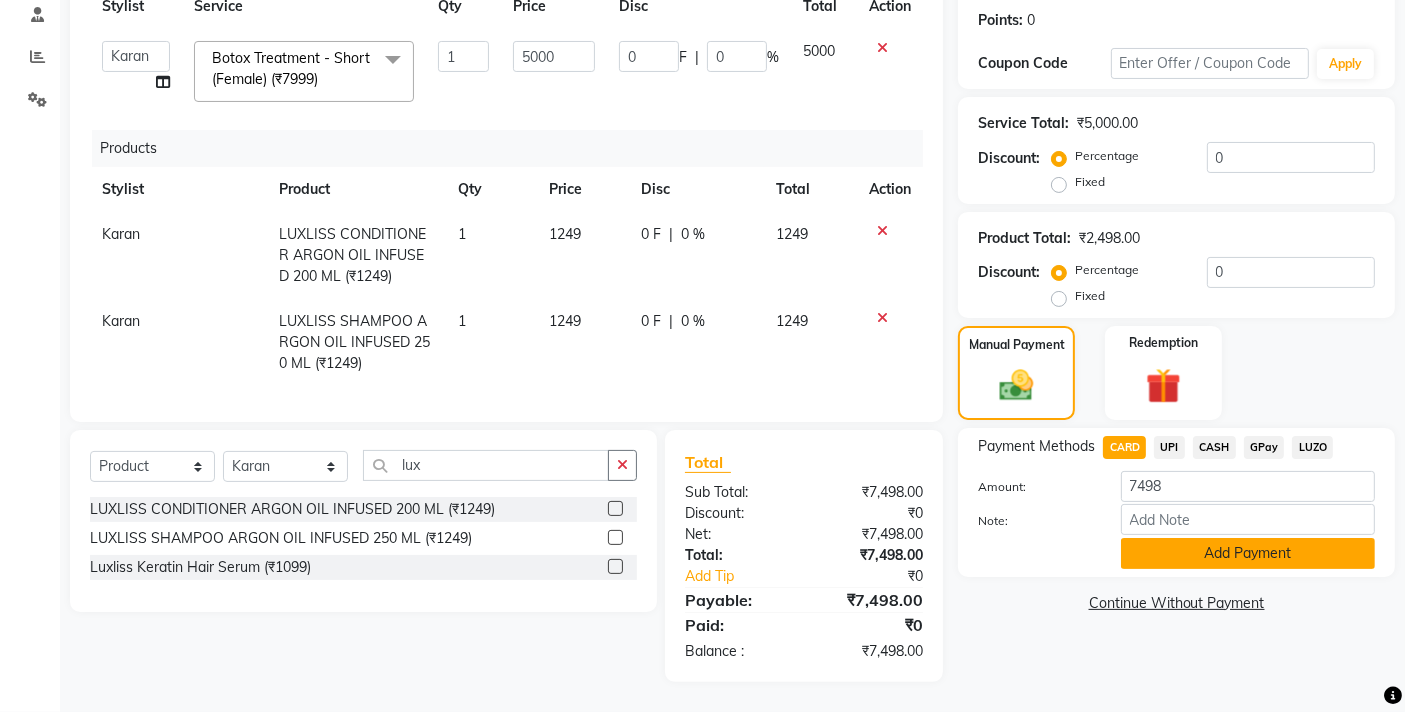 click on "Add Payment" 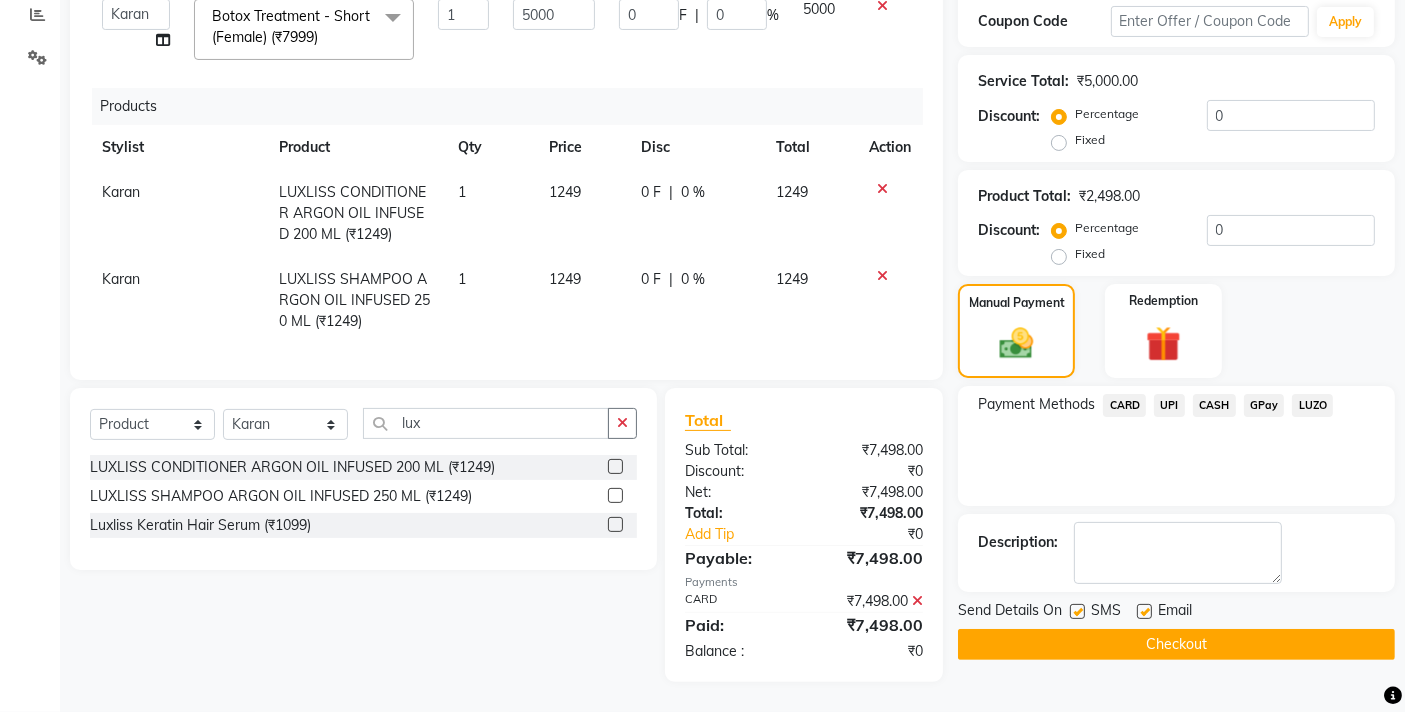 scroll, scrollTop: 357, scrollLeft: 0, axis: vertical 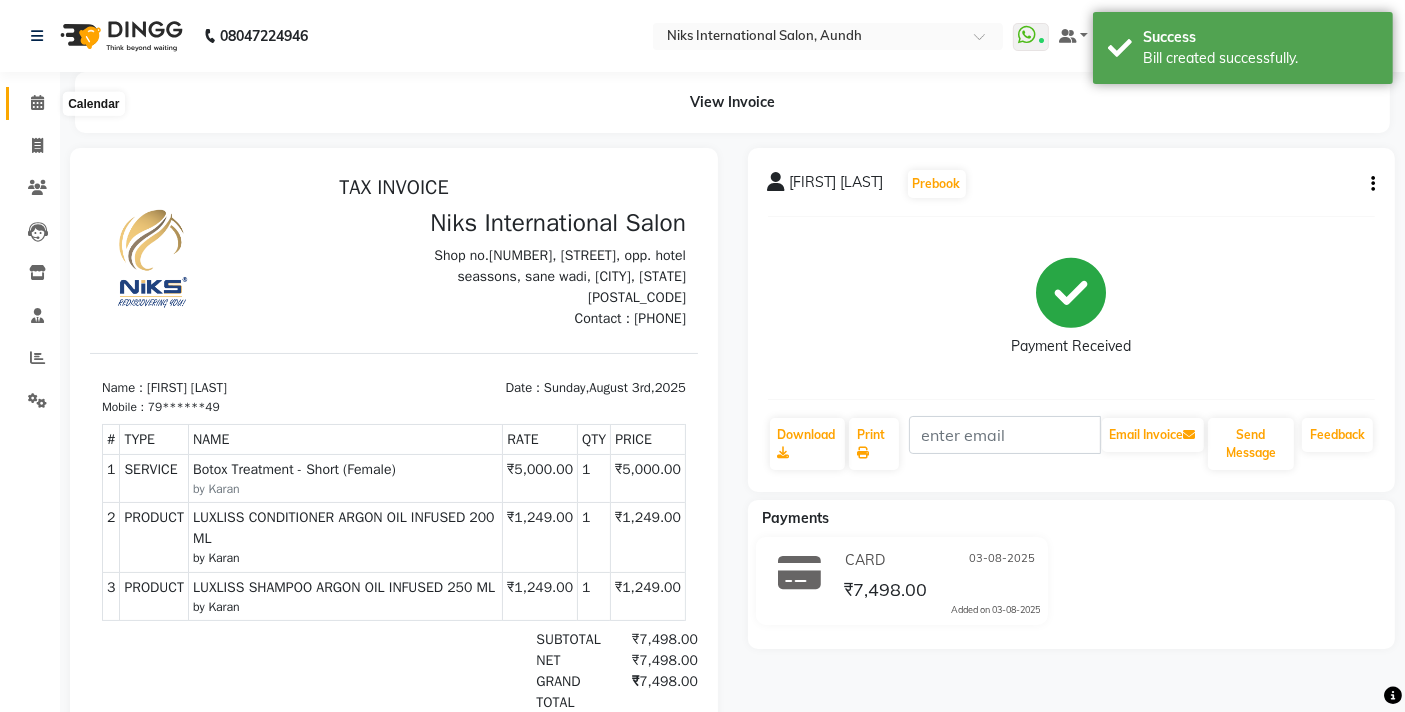 click 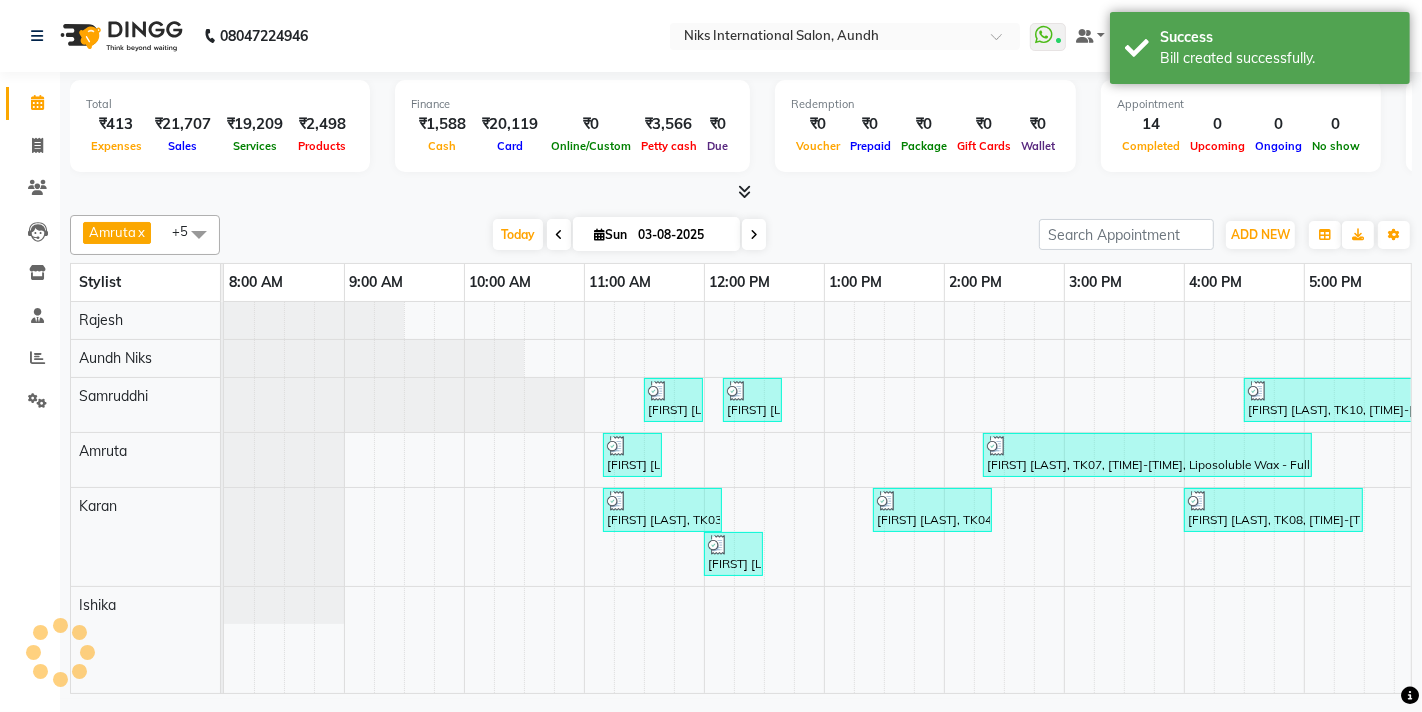 scroll, scrollTop: 0, scrollLeft: 0, axis: both 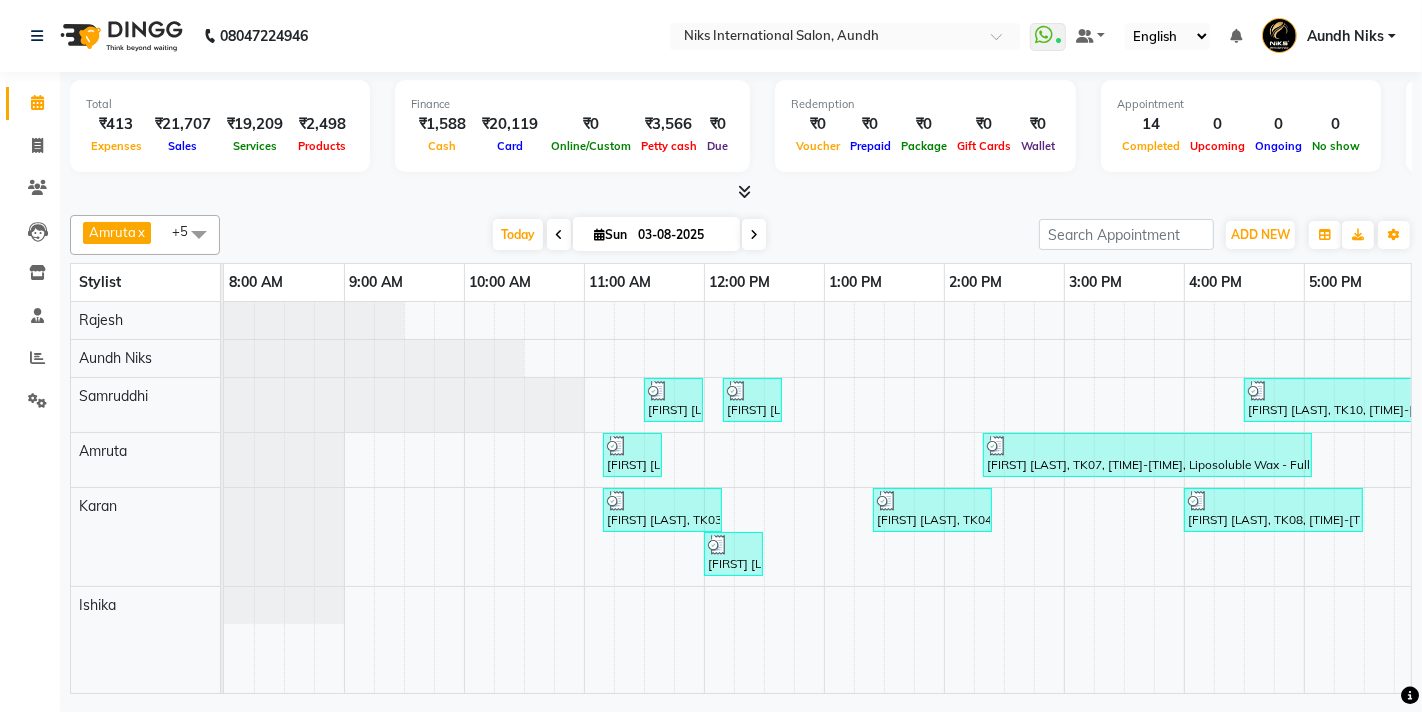 click on "Total  ₹413  Expenses ₹21,707  Sales ₹19,209  Services ₹2,498  Products" at bounding box center [220, 126] 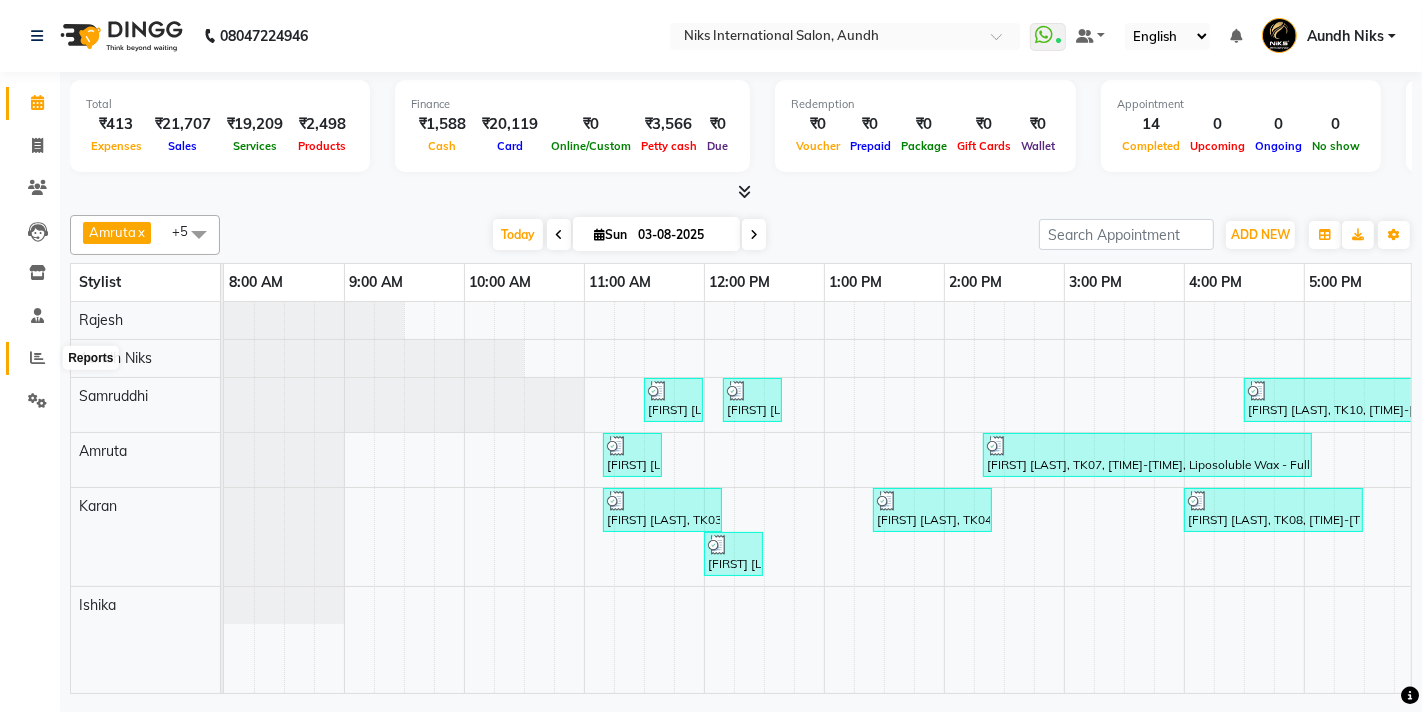 click 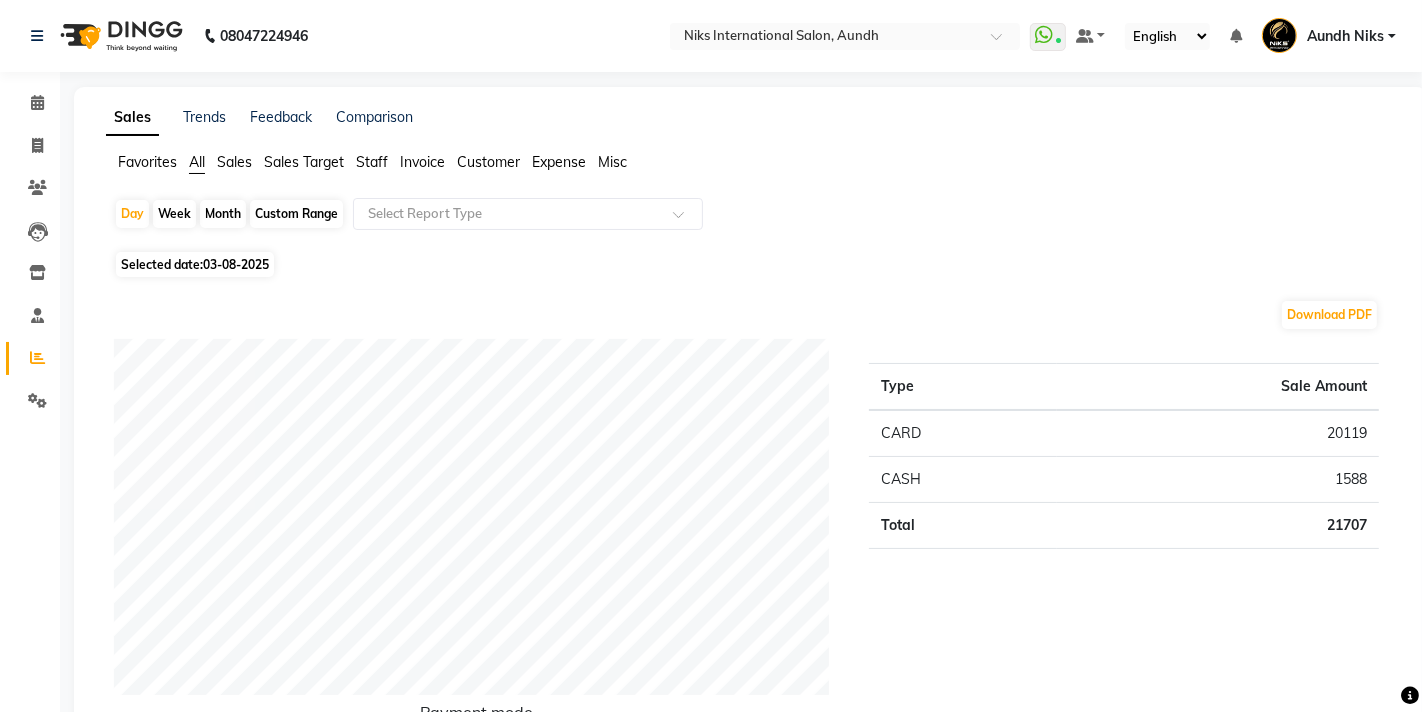 click on "Month" 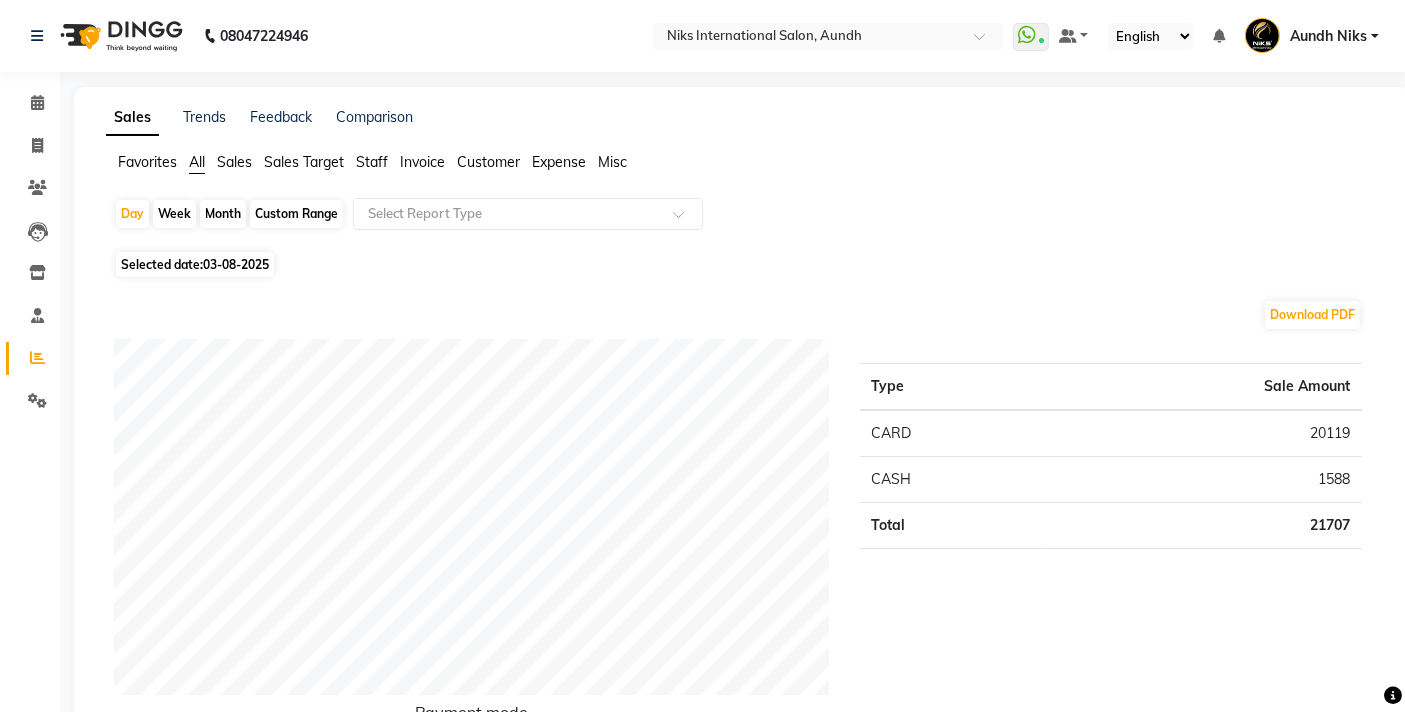 select on "8" 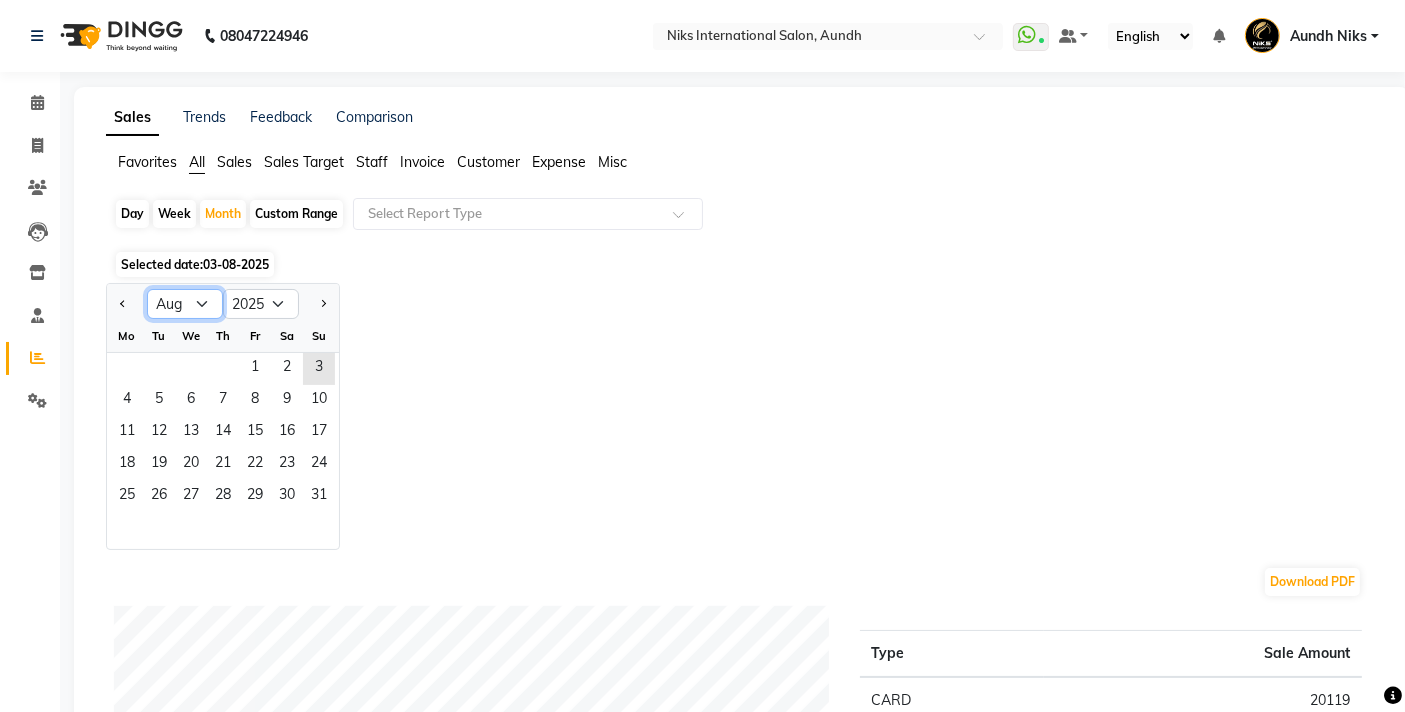 click on "Jan Feb Mar Apr May Jun Jul Aug Sep Oct Nov Dec" 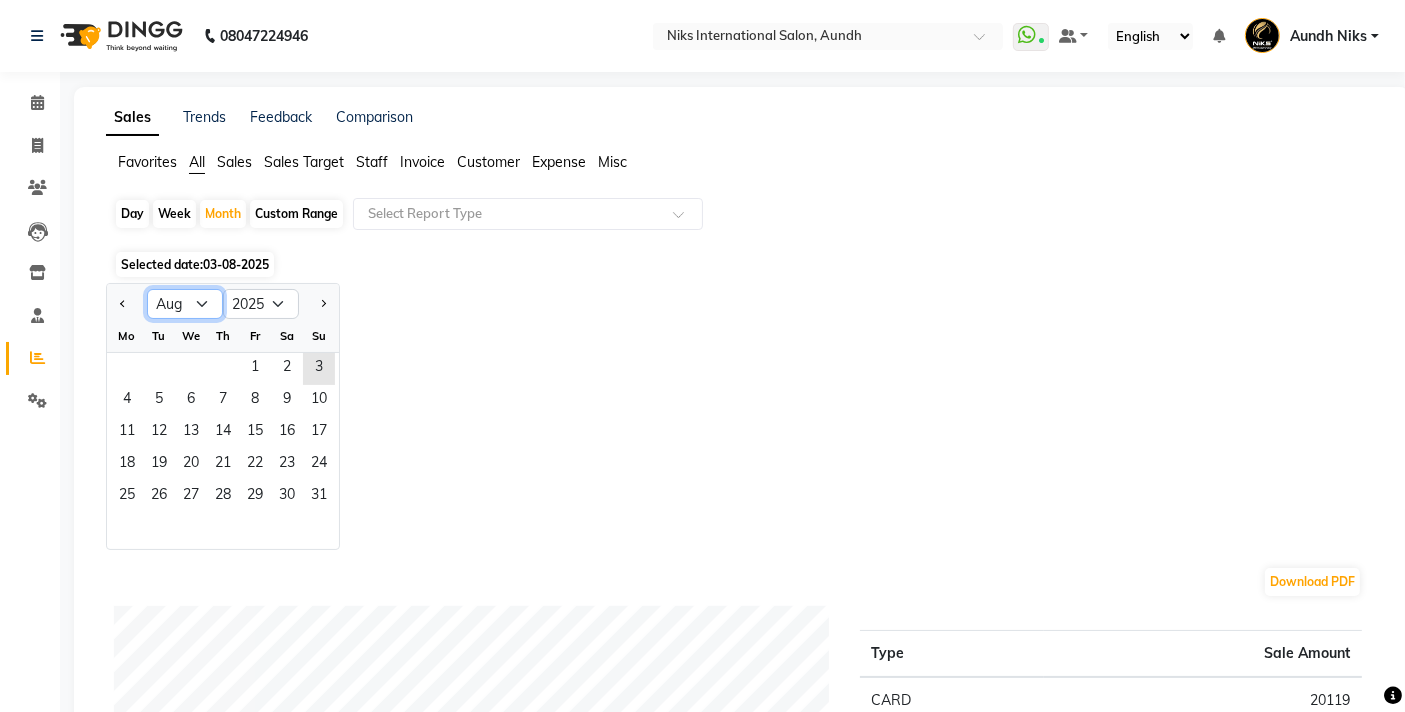 select on "7" 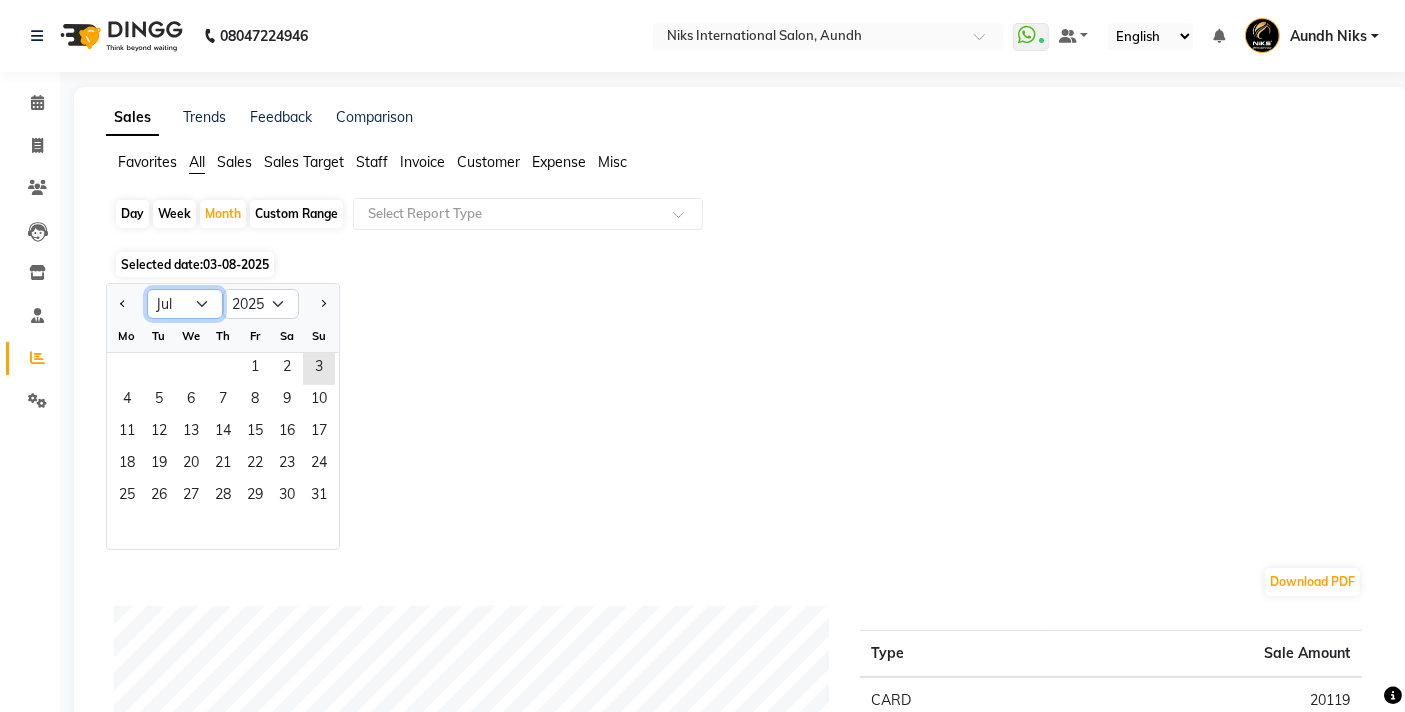 click on "Jan Feb Mar Apr May Jun Jul Aug Sep Oct Nov Dec" 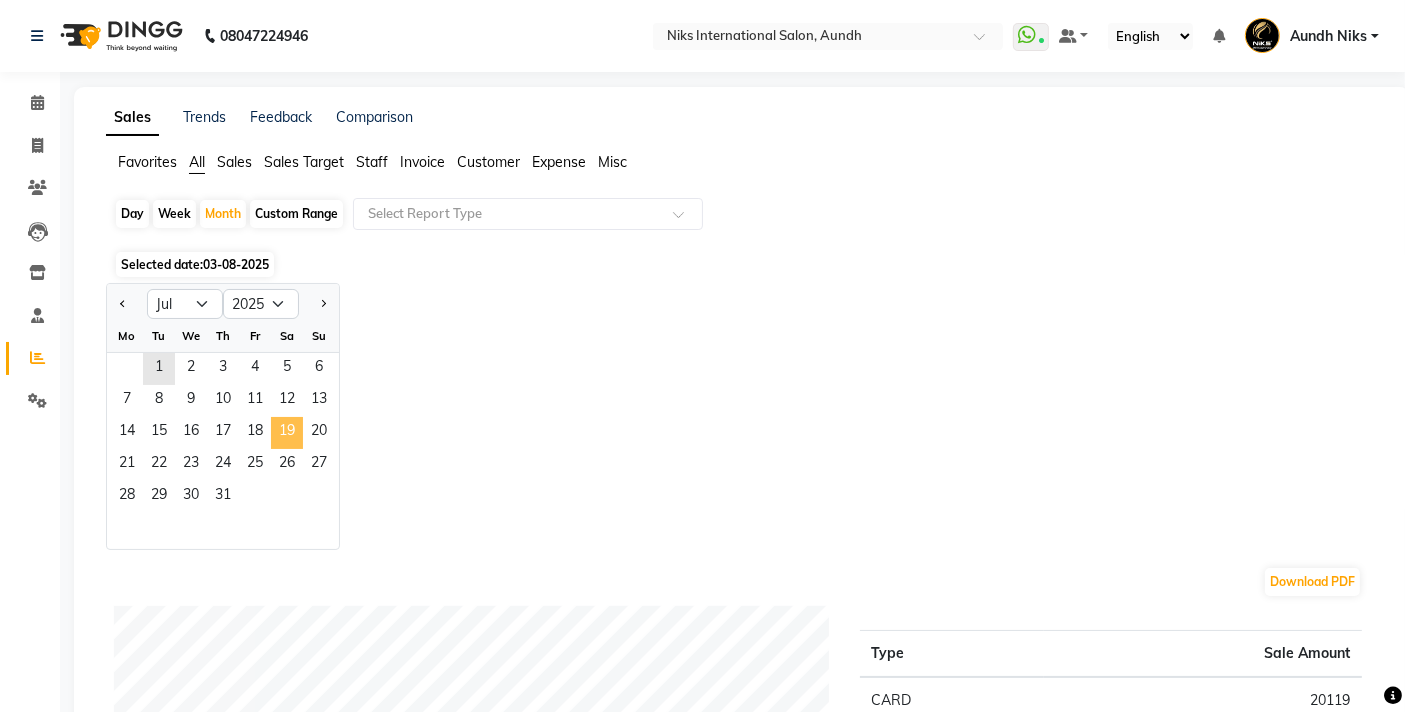 click on "19" 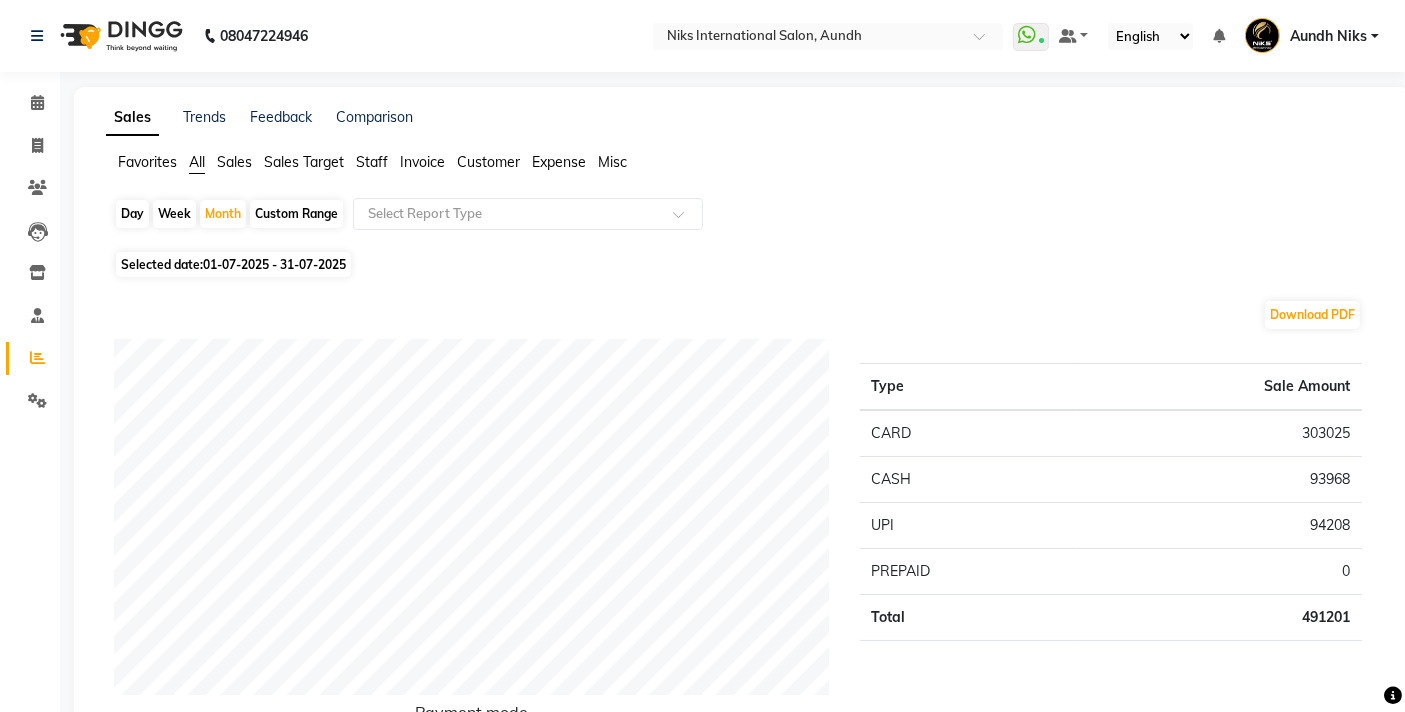 click on "Staff" 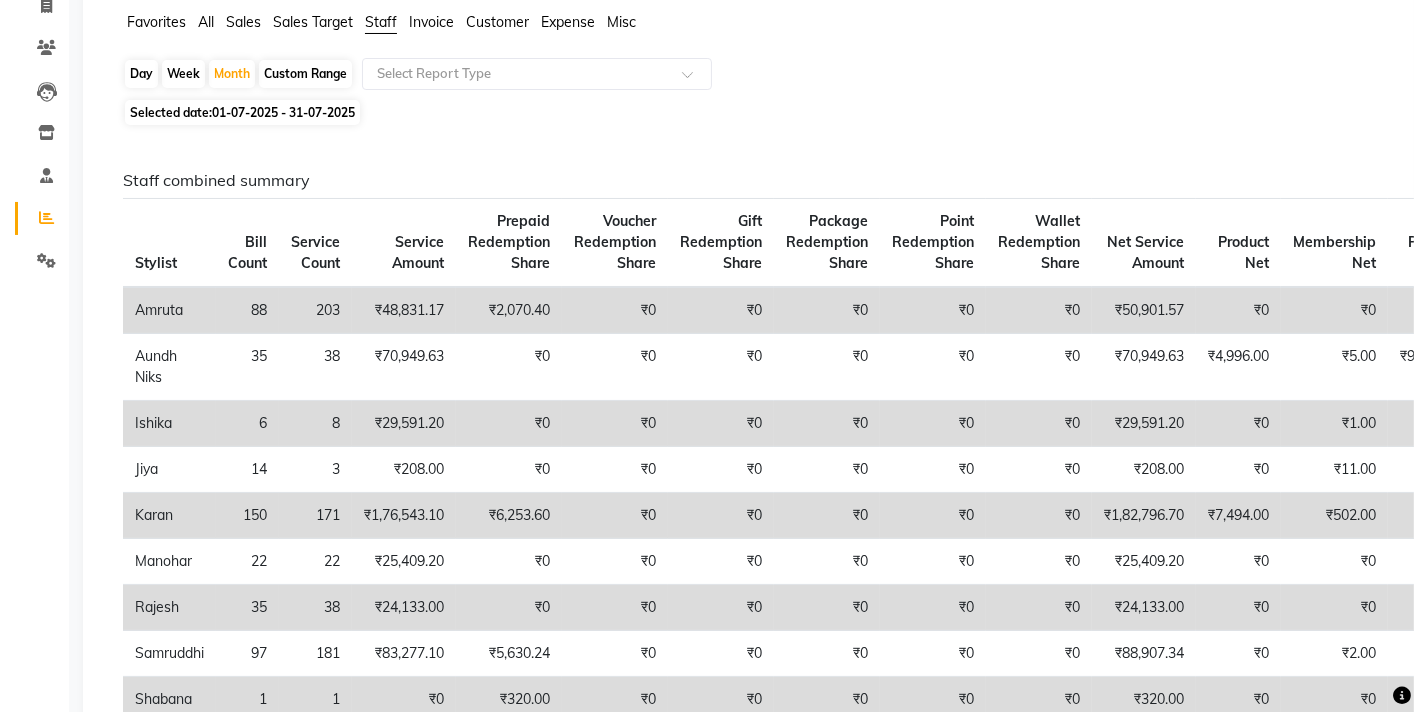 scroll, scrollTop: 0, scrollLeft: 0, axis: both 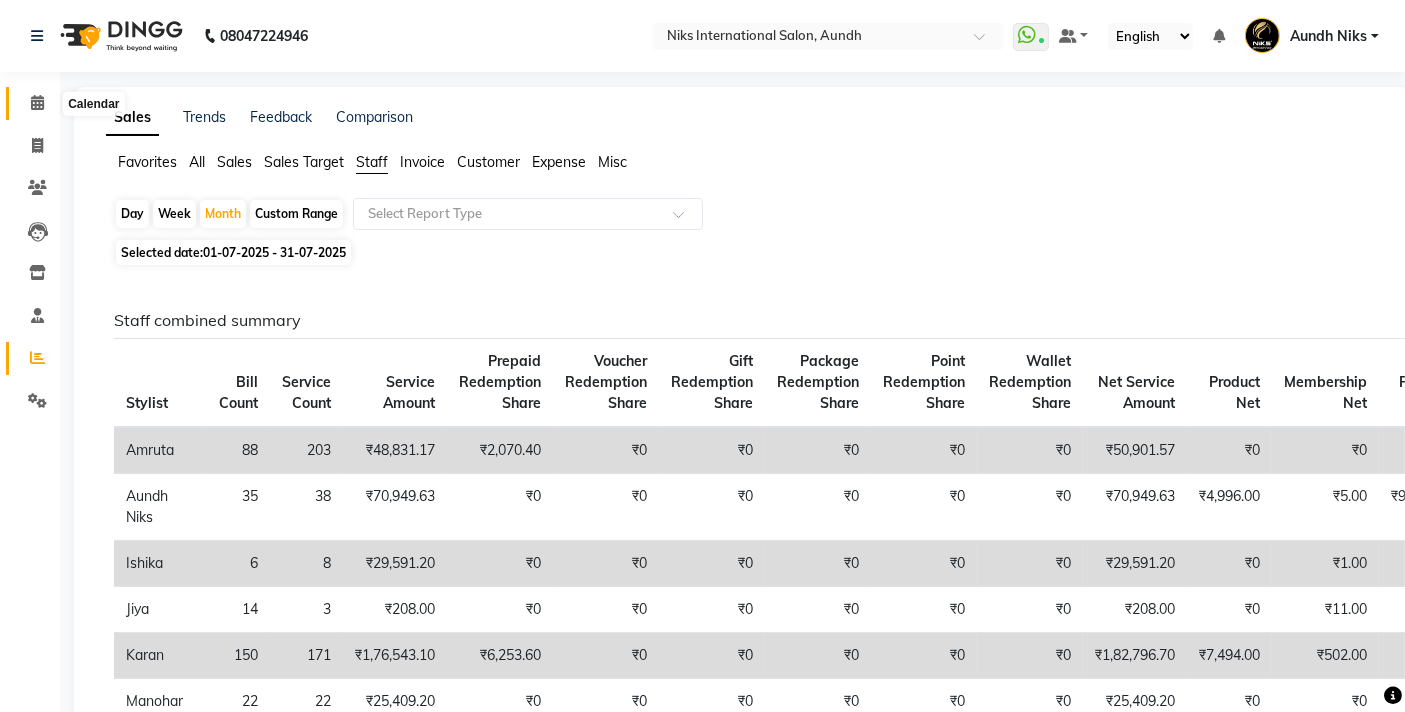 click 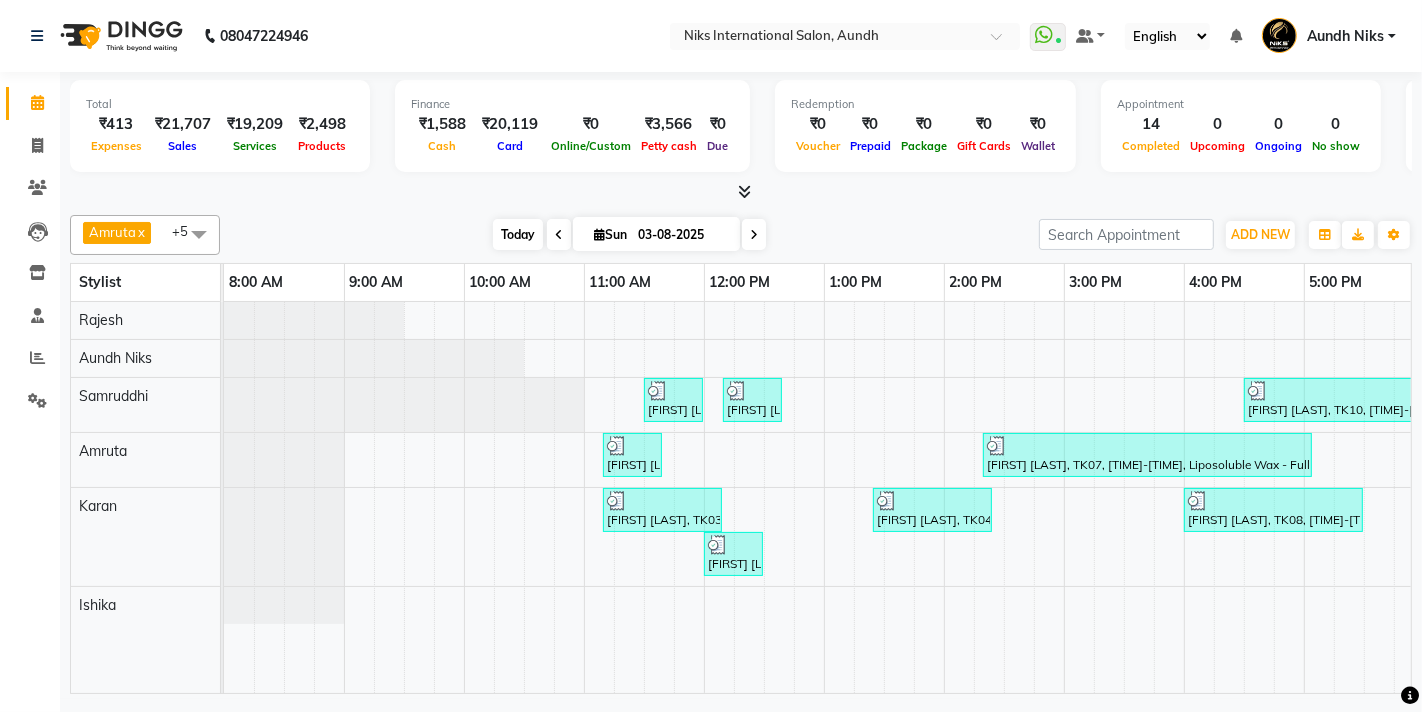 click on "Today" at bounding box center [518, 234] 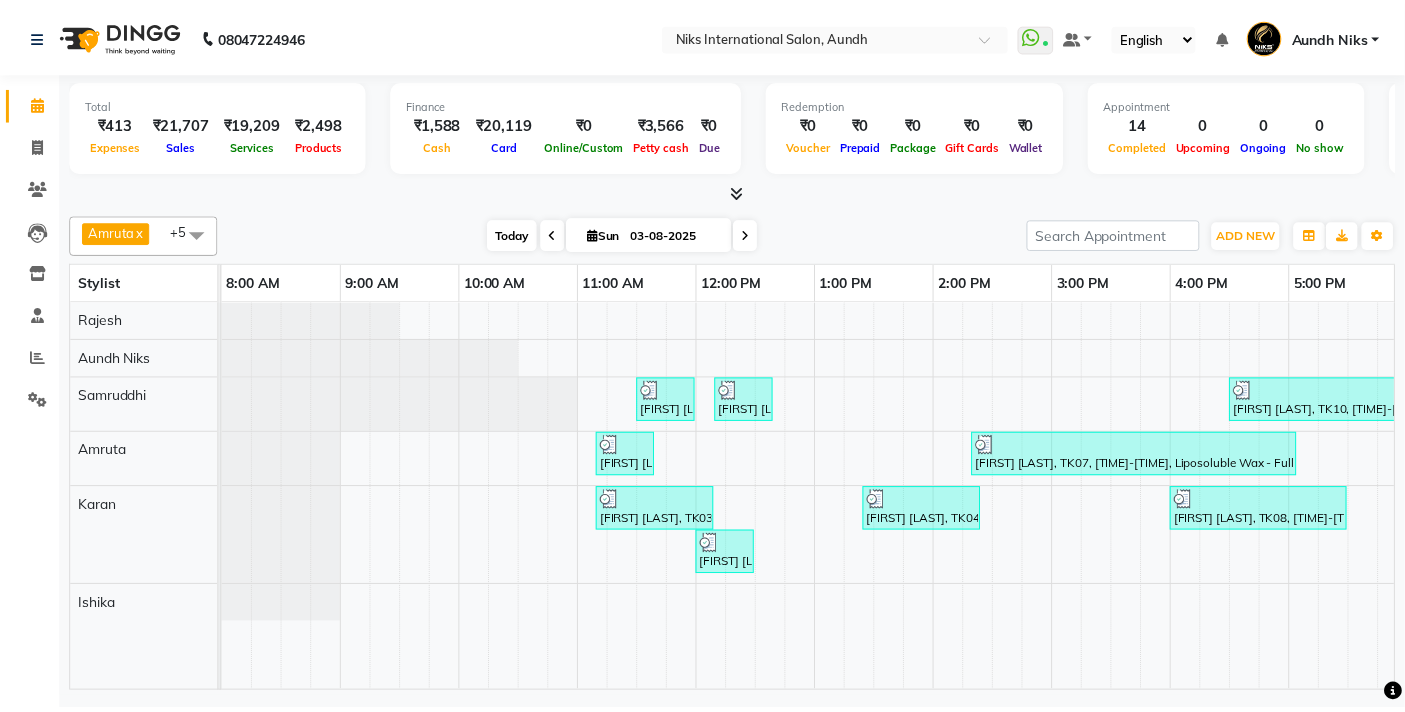 scroll, scrollTop: 0, scrollLeft: 611, axis: horizontal 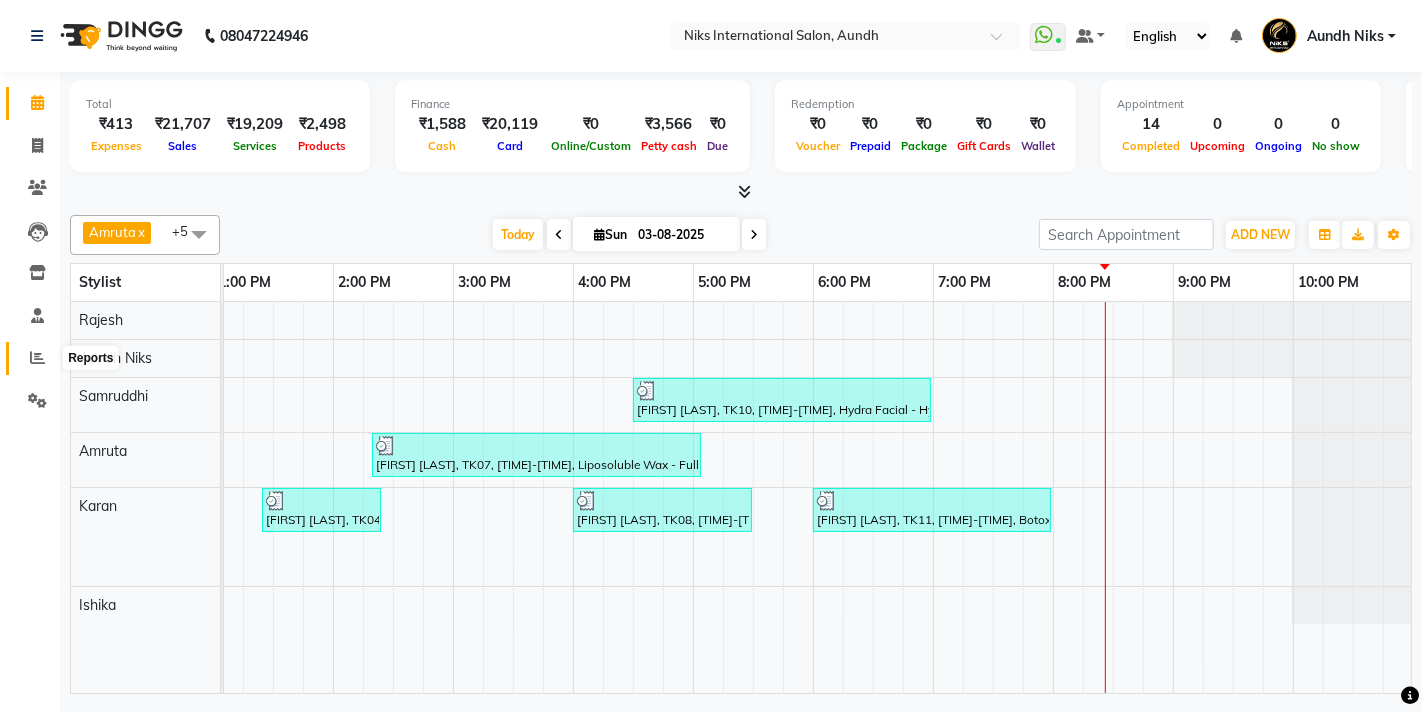 click 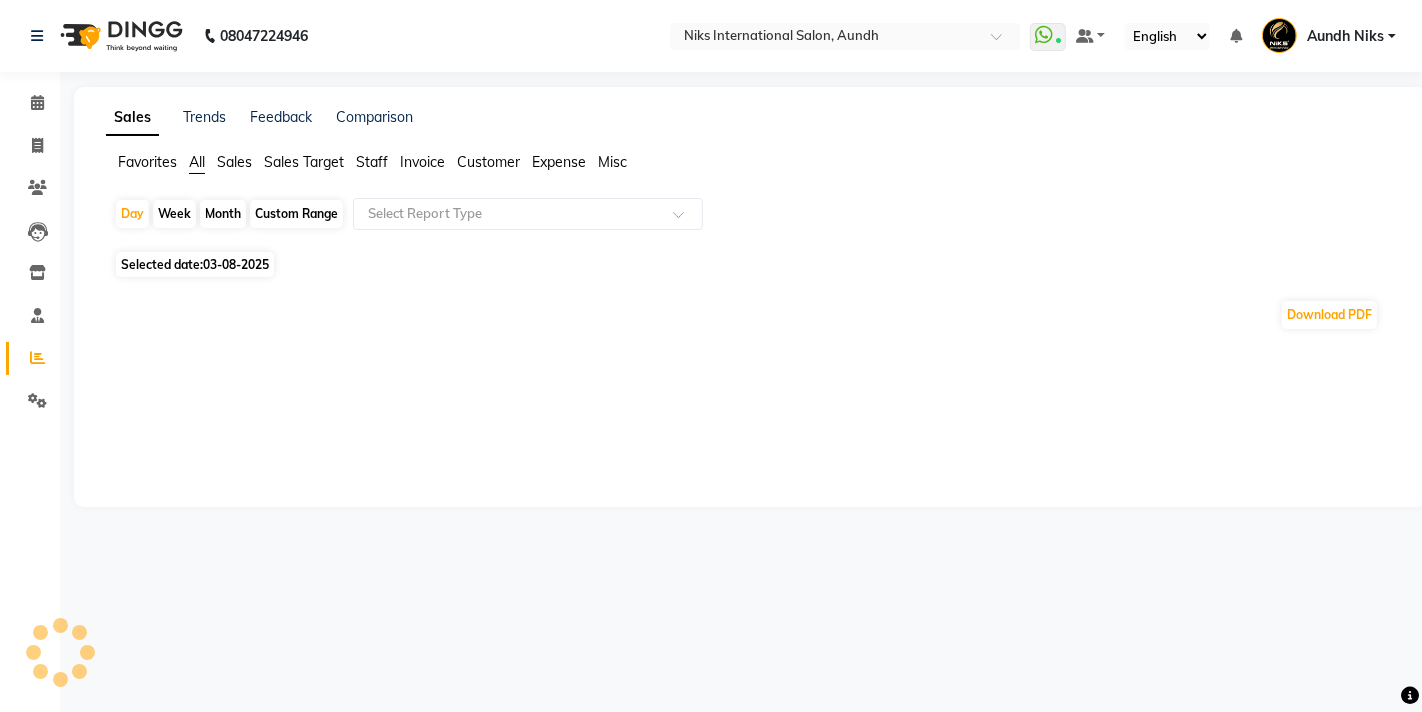 click on "Download PDF" 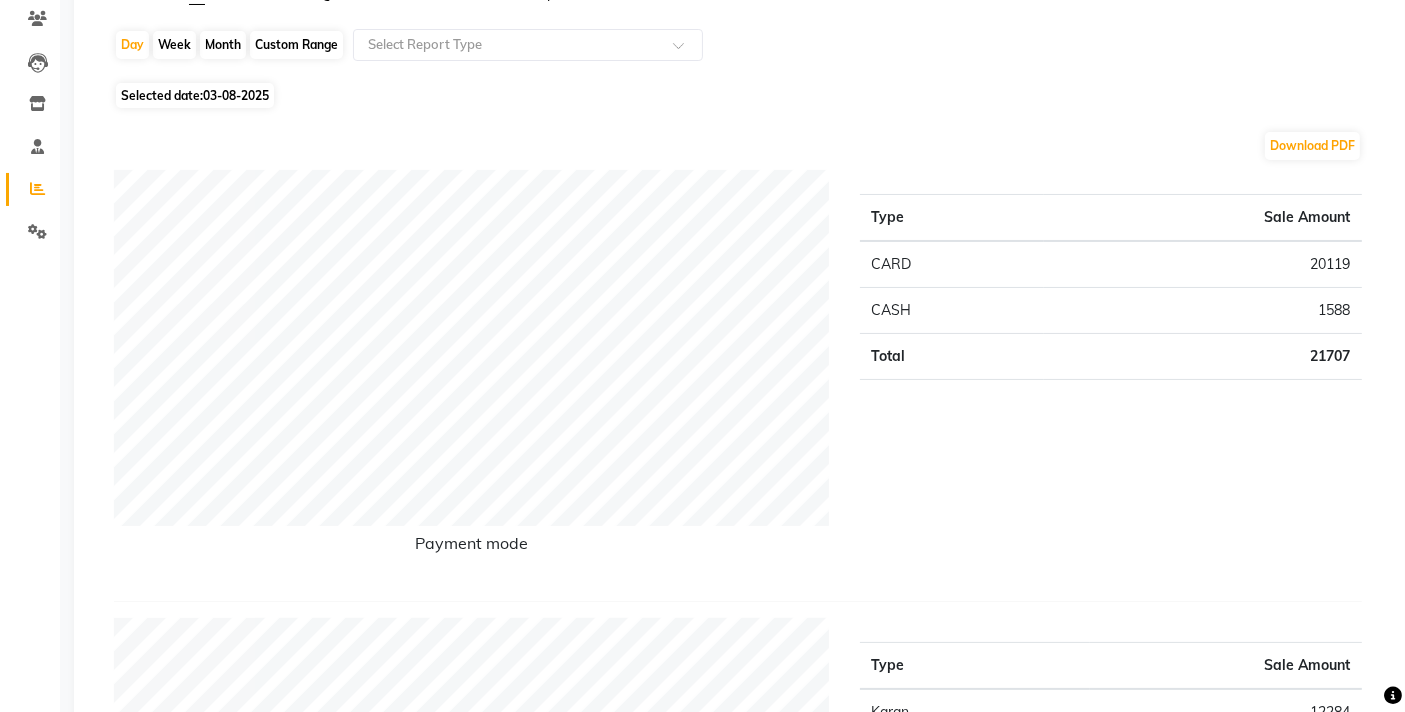 scroll, scrollTop: 0, scrollLeft: 0, axis: both 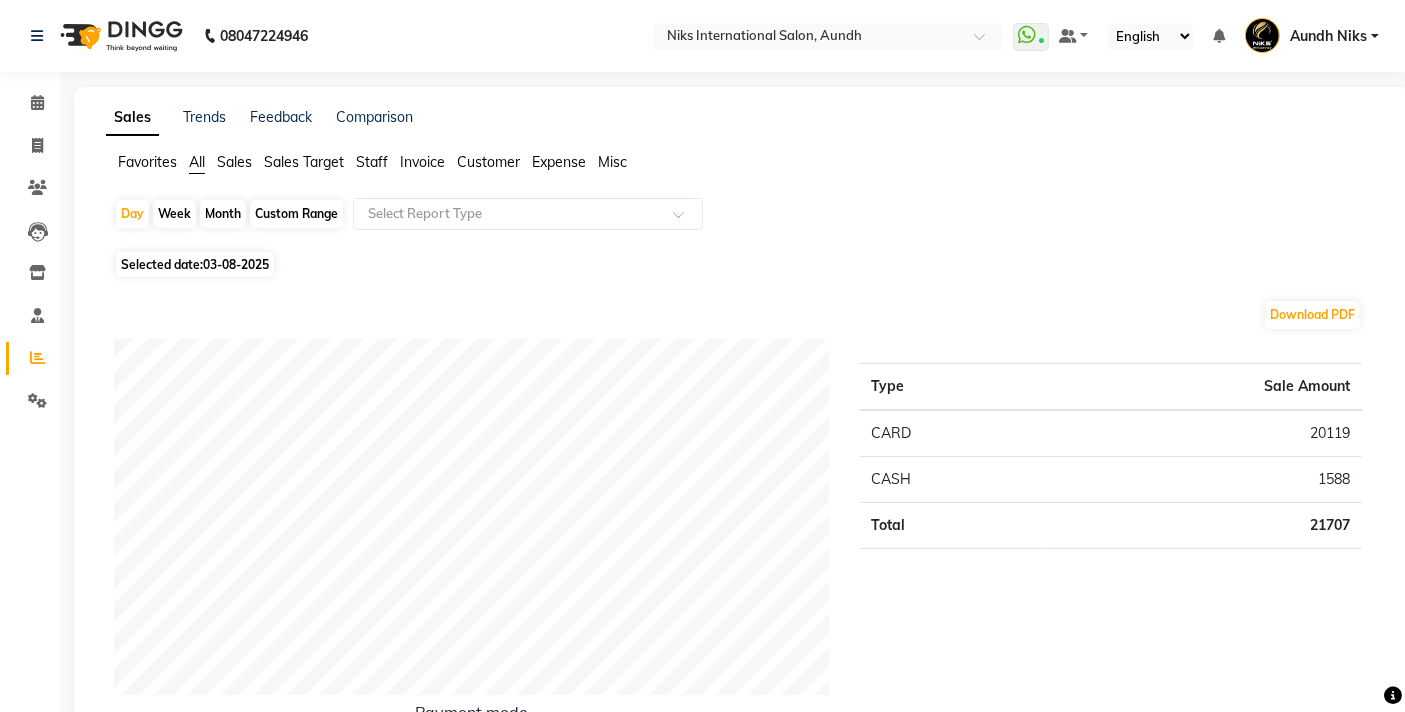 click on "Month" 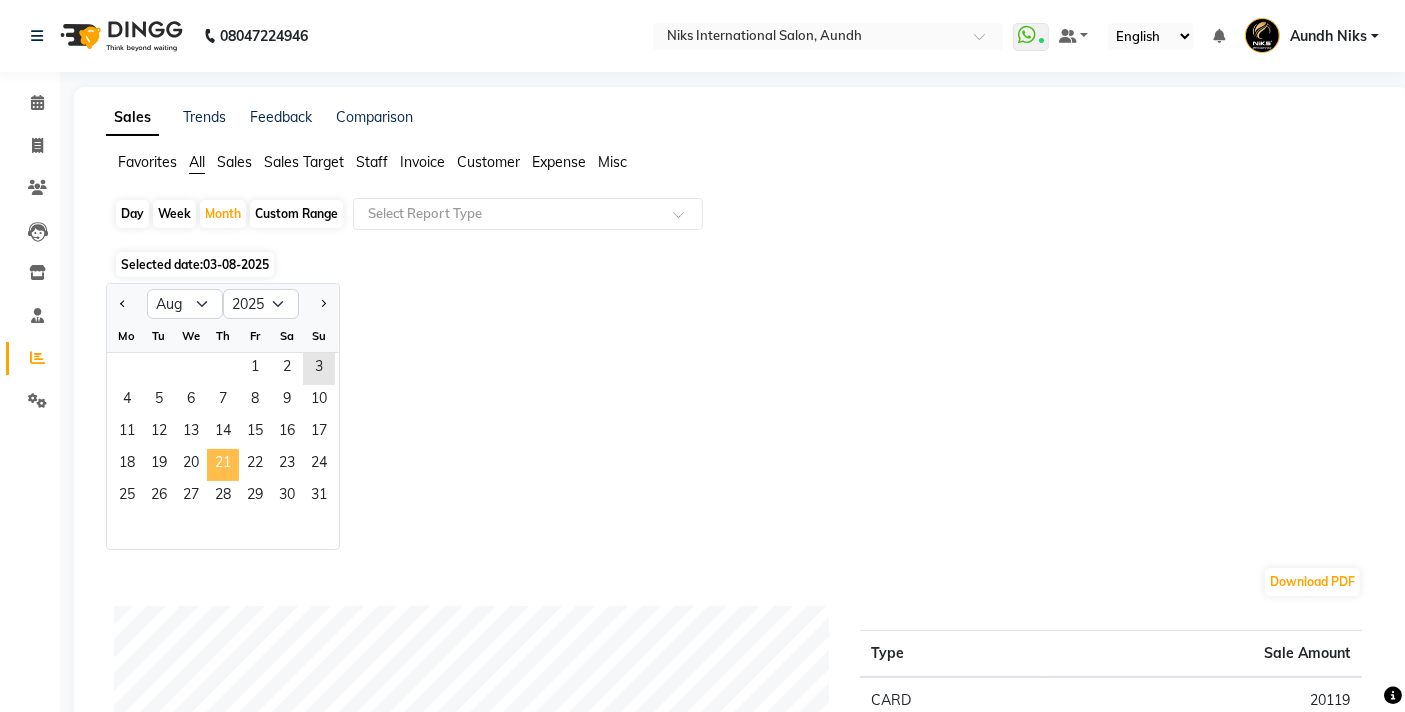 click on "21" 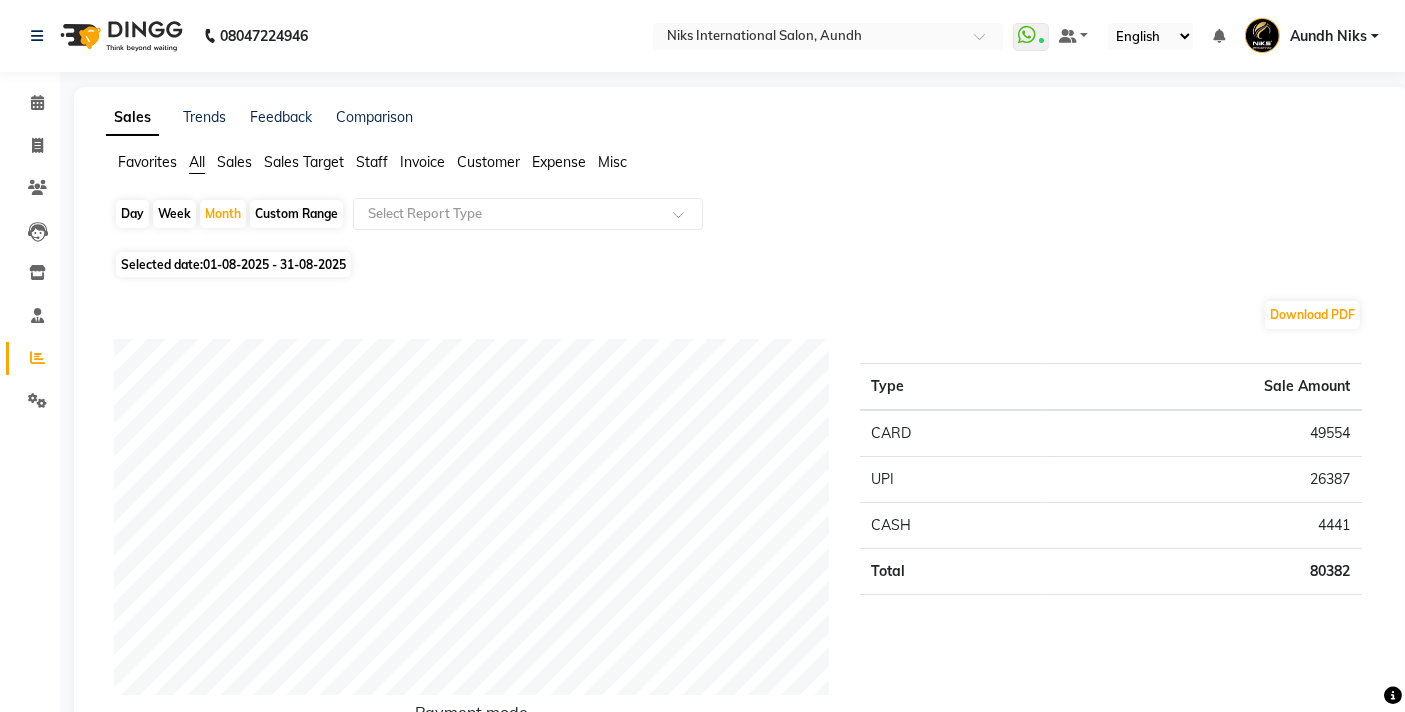 click on "Staff" 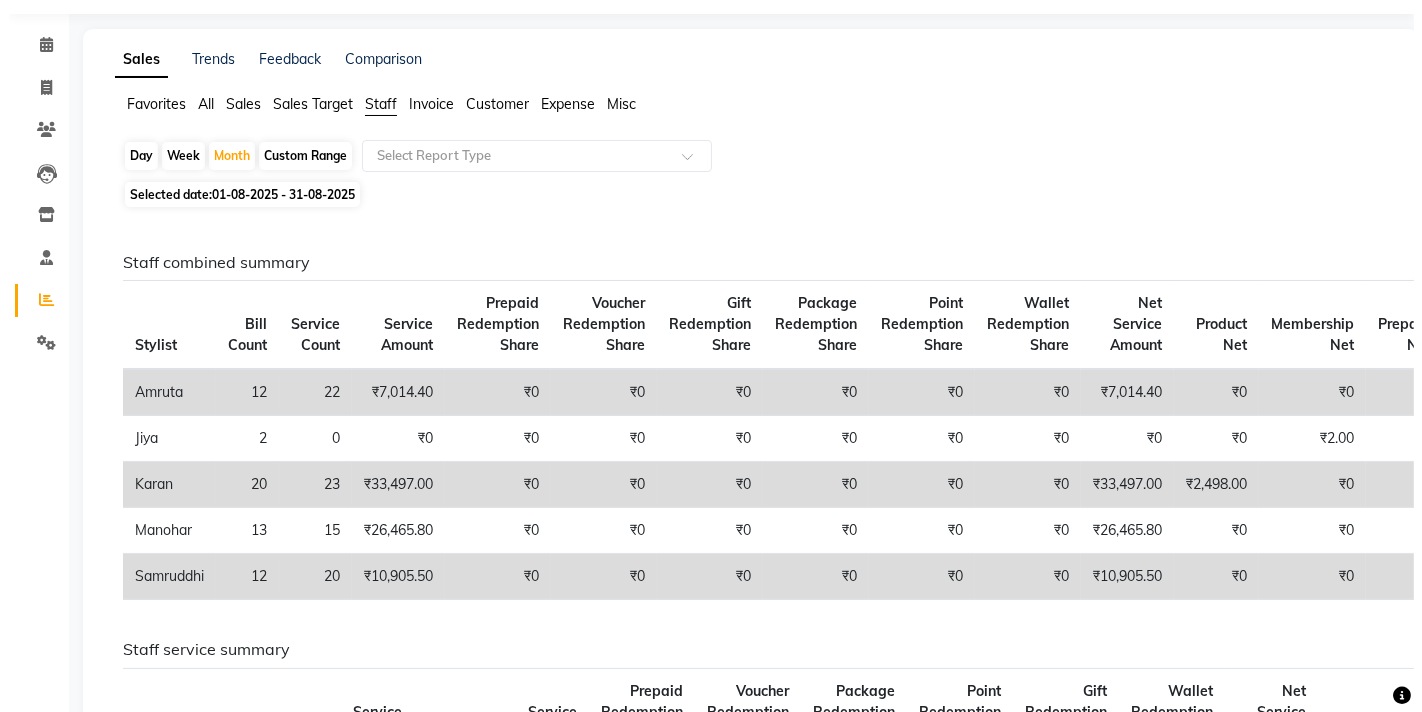 scroll, scrollTop: 0, scrollLeft: 0, axis: both 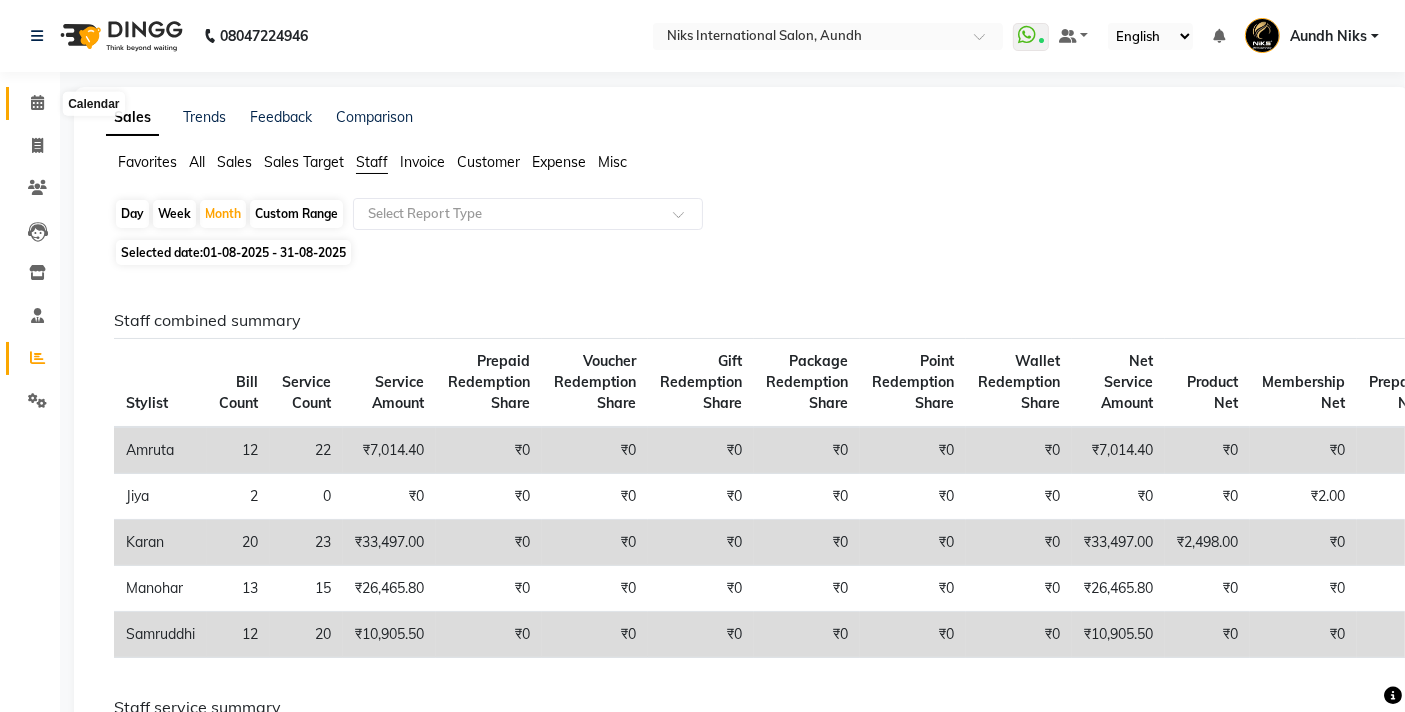 click 